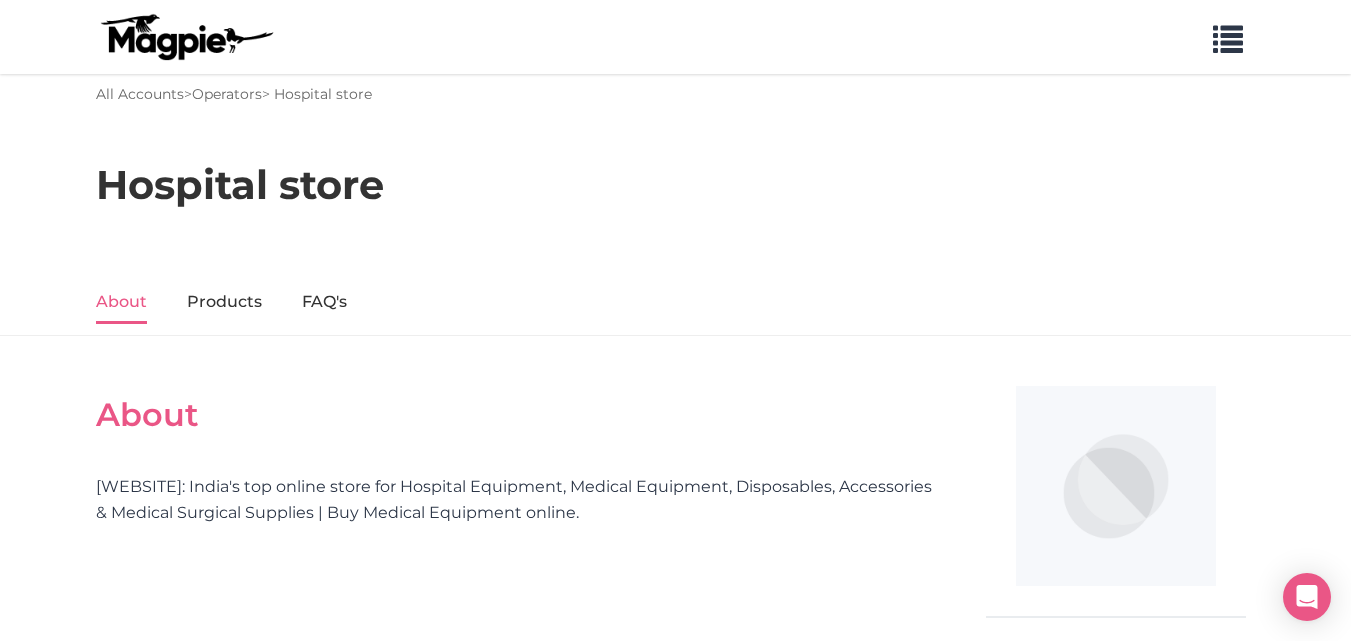 scroll, scrollTop: 0, scrollLeft: 0, axis: both 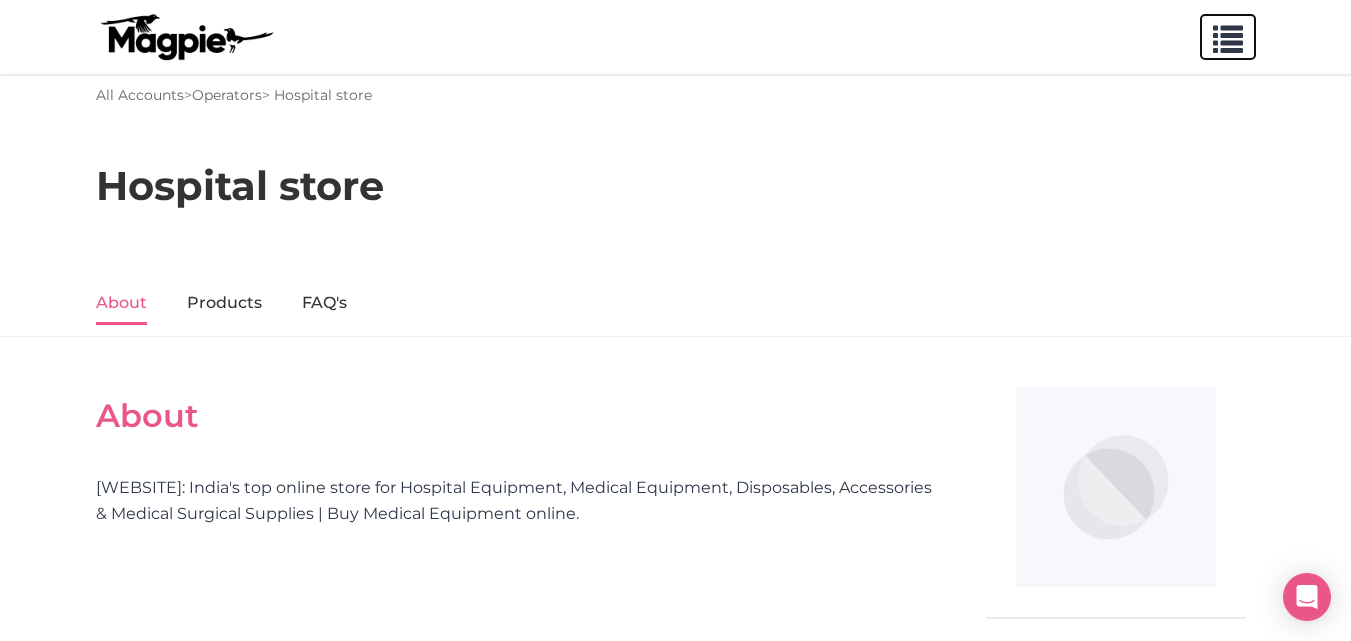 click at bounding box center (1228, 35) 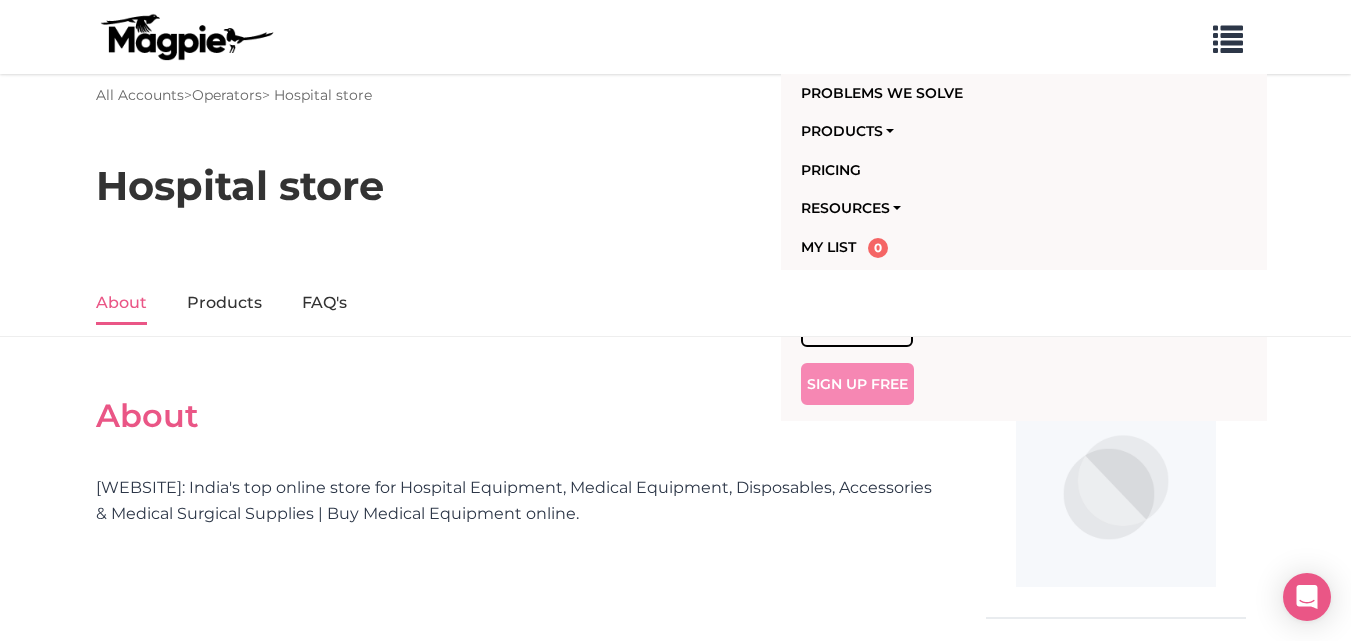 click on "Sign Up Free" at bounding box center (857, 384) 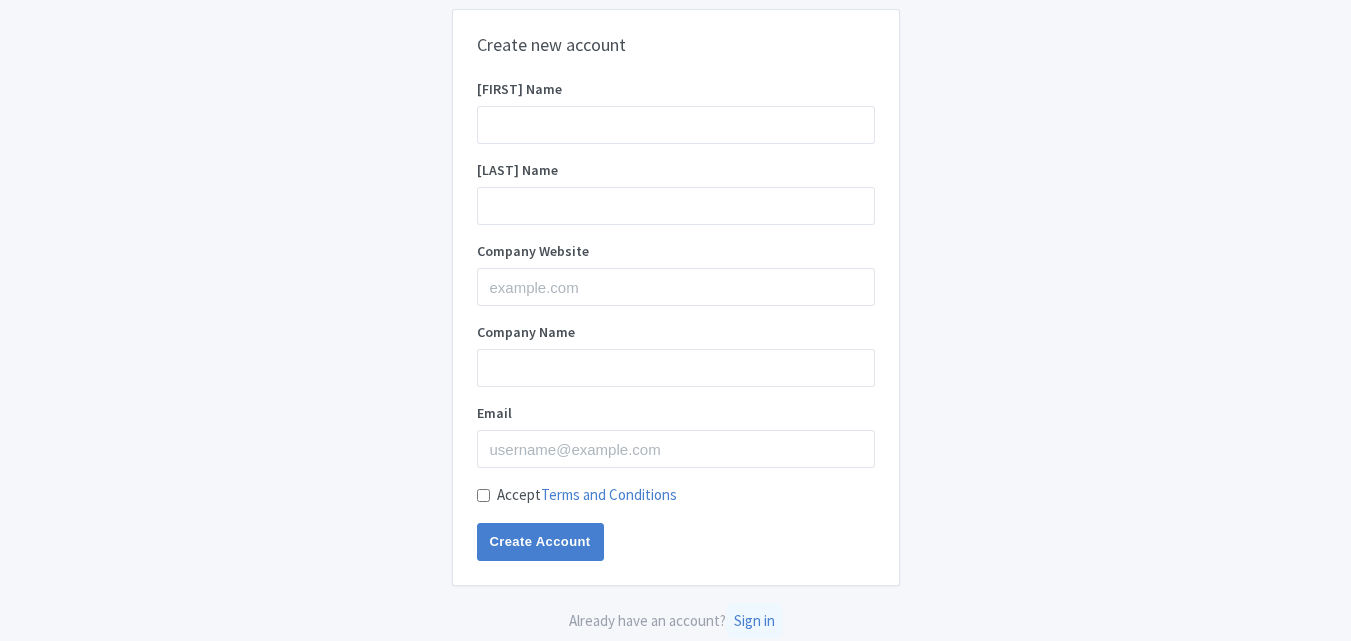 scroll, scrollTop: 0, scrollLeft: 0, axis: both 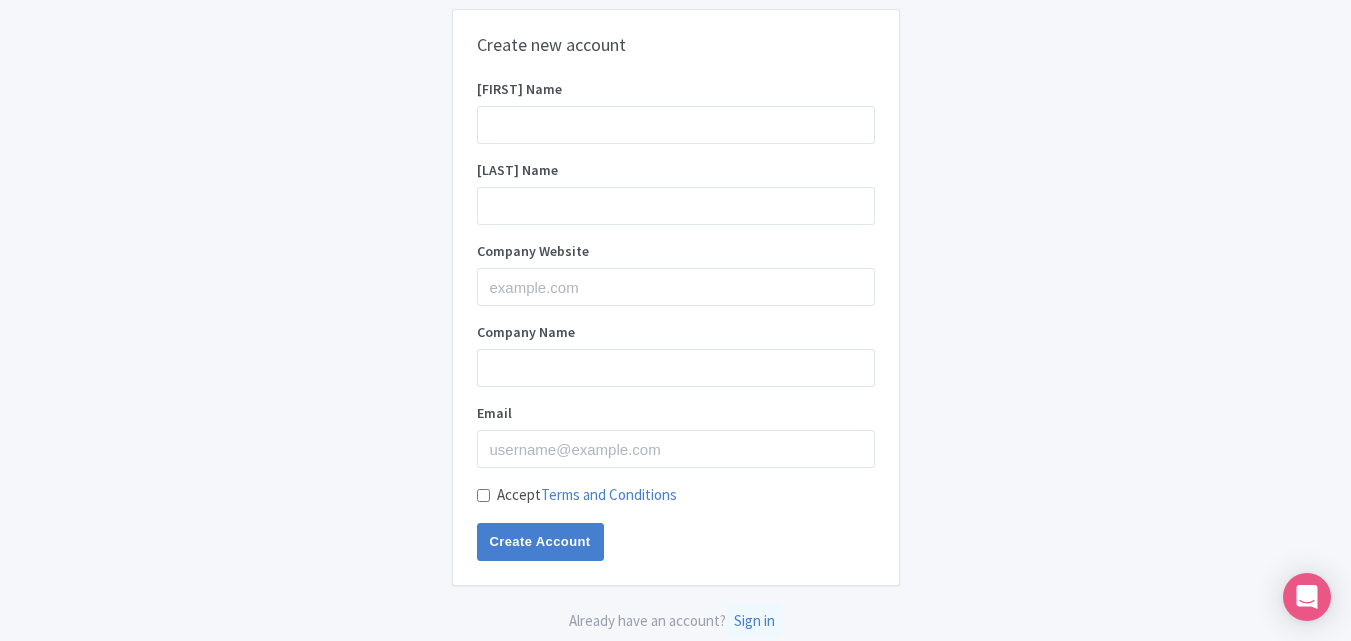 type on "Machinery" 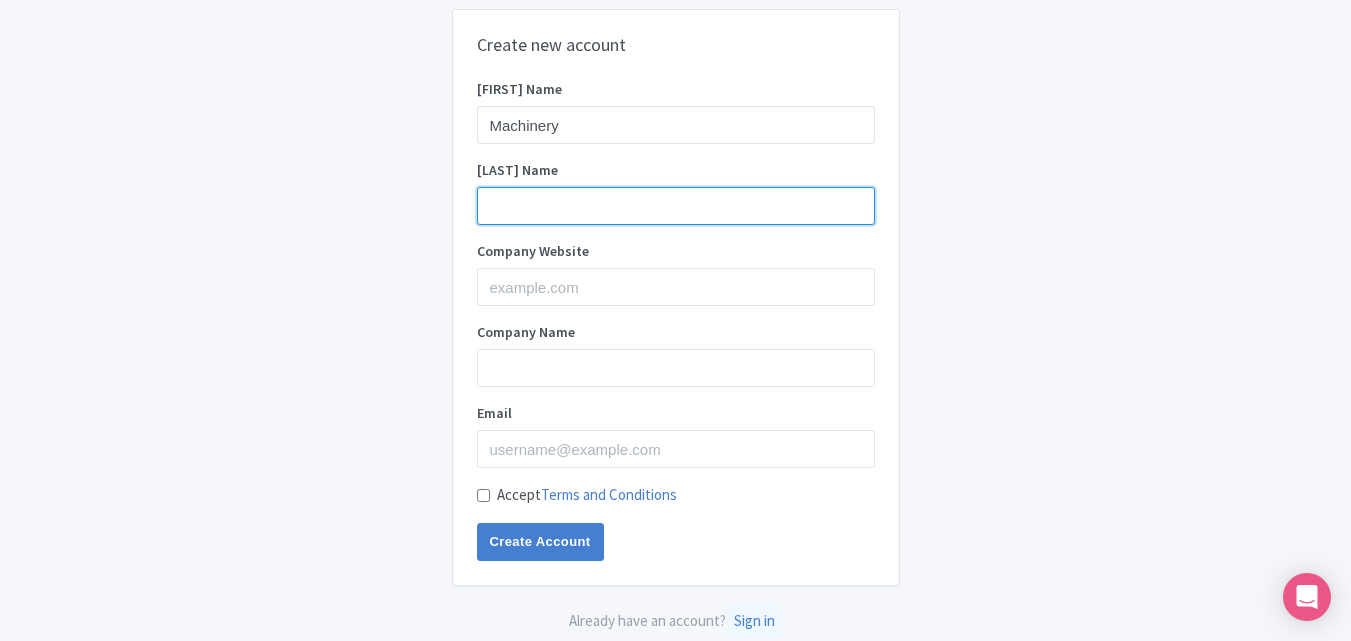 type on "Clinic" 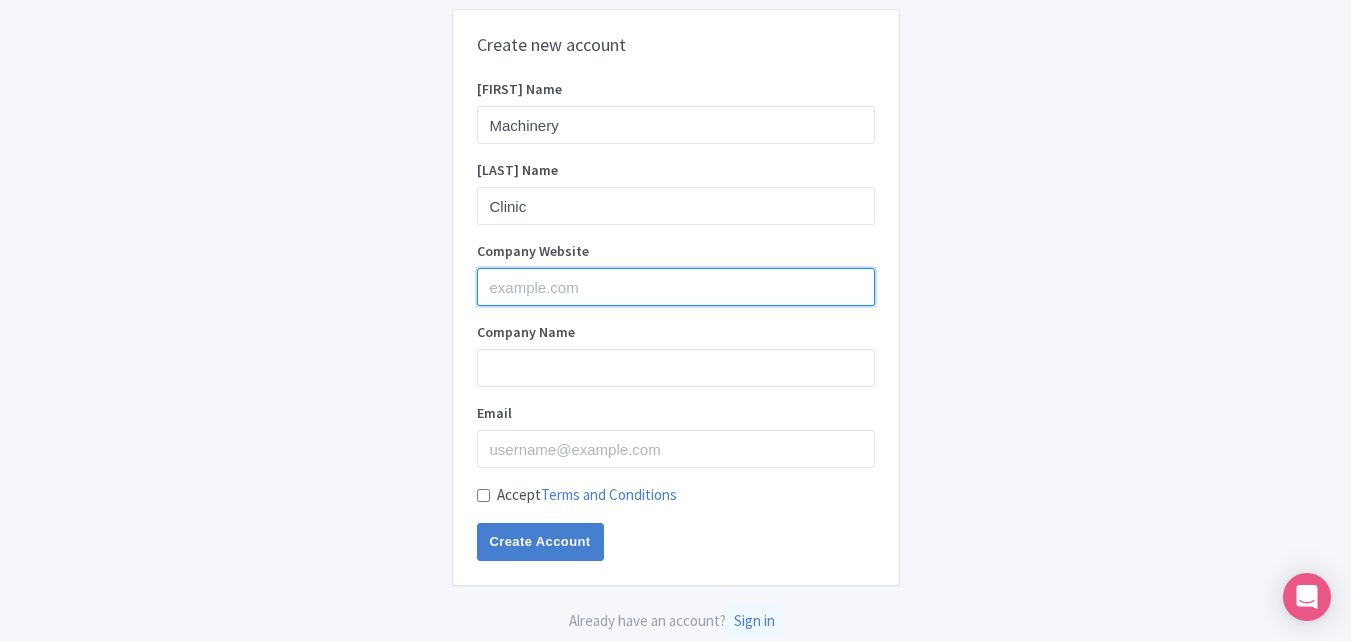 type on "Machinery Clinic" 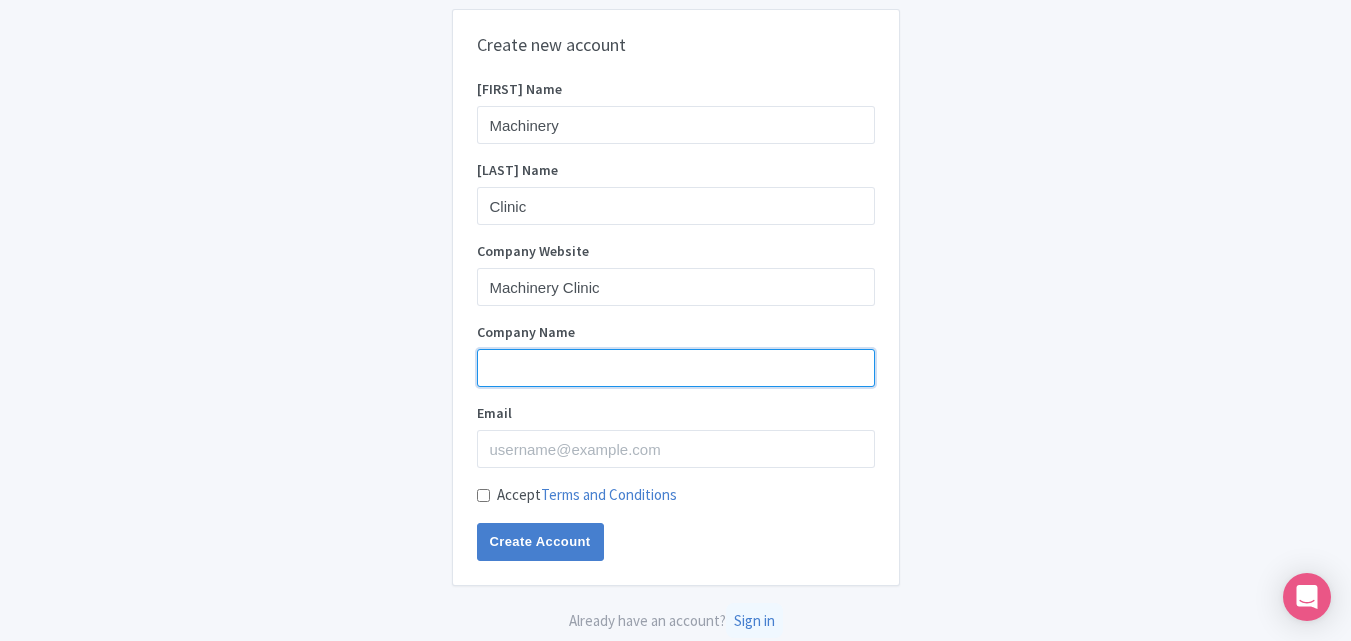 type on "Machinery Clinic" 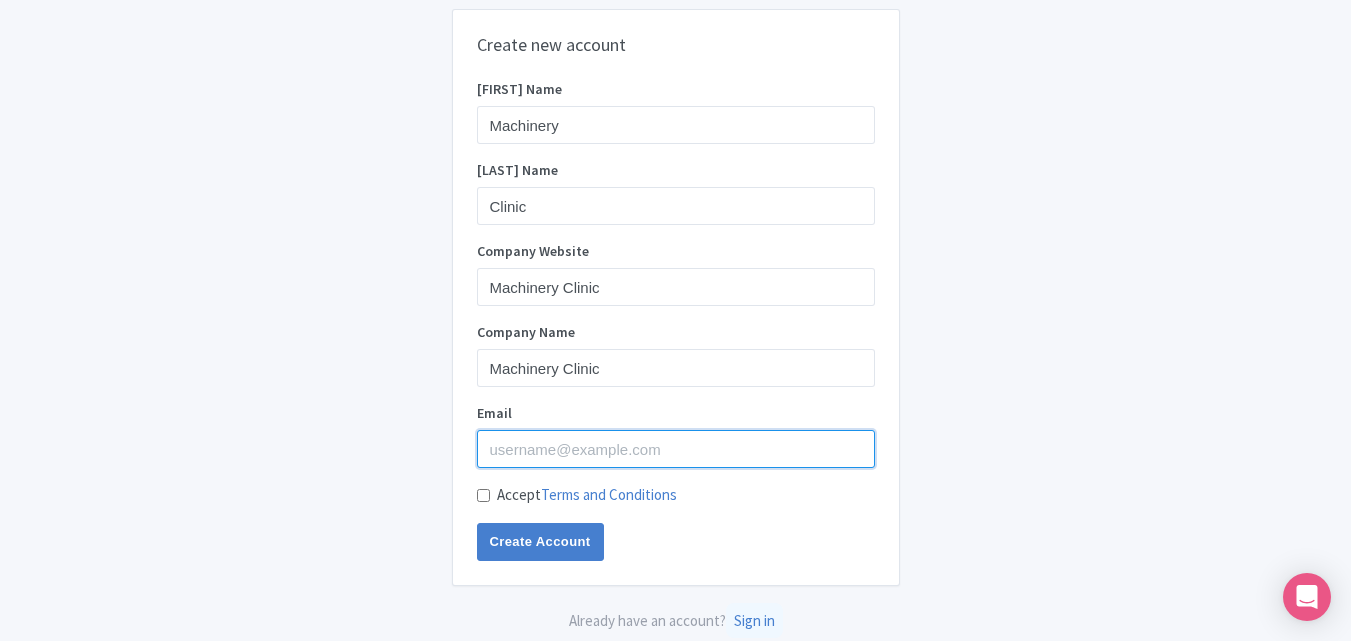 type on "mallcnc106@[EXAMPLE.COM]" 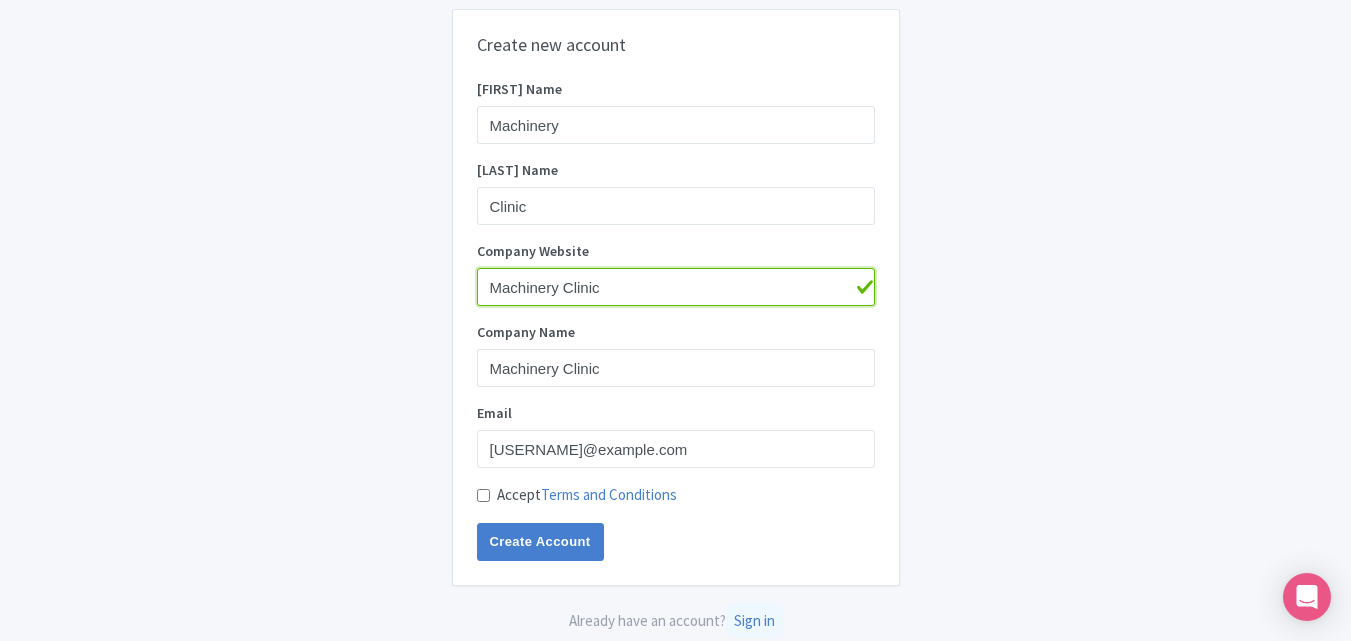 click on "Machinery Clinic" at bounding box center (676, 287) 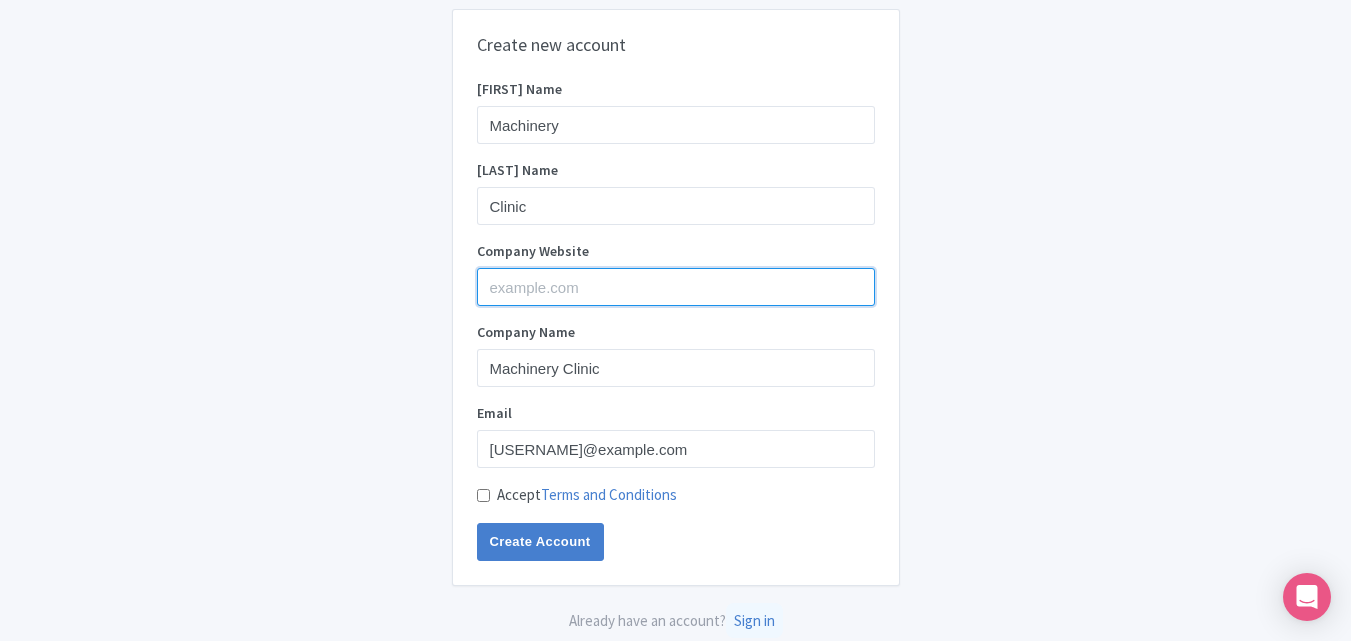 paste on "https://www.cncmall.in/cnc-machines.htm" 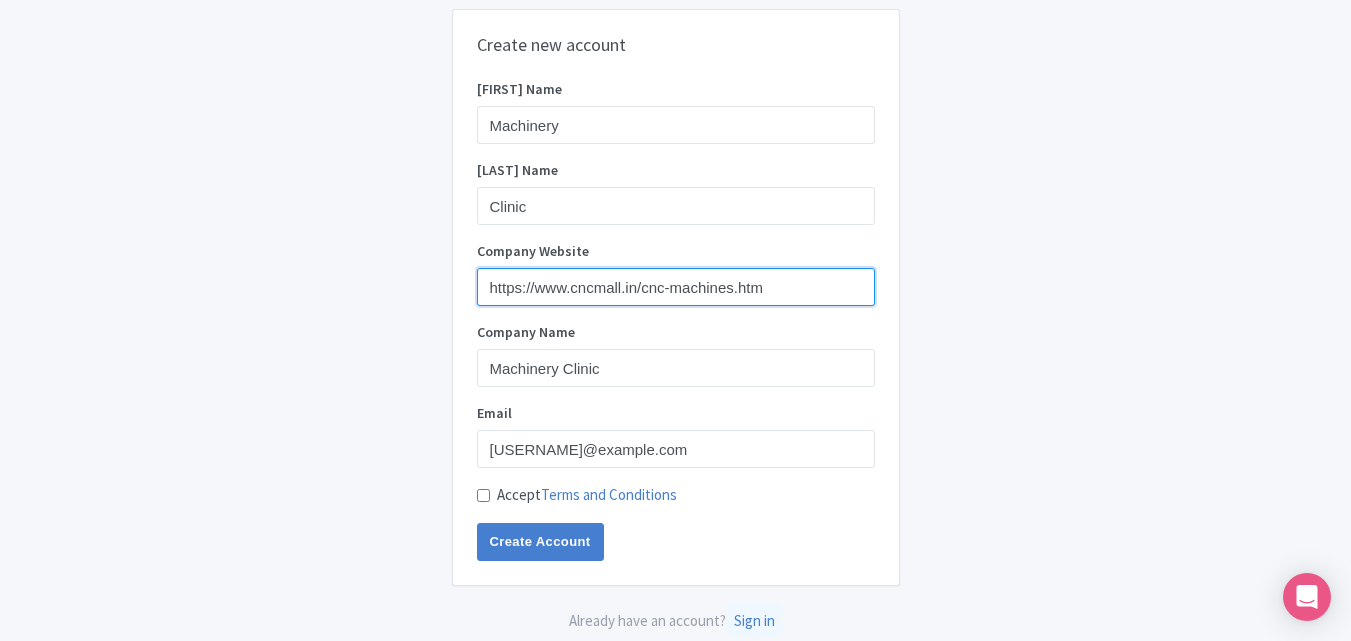 type on "https://www.cncmall.in/cnc-machines.htm" 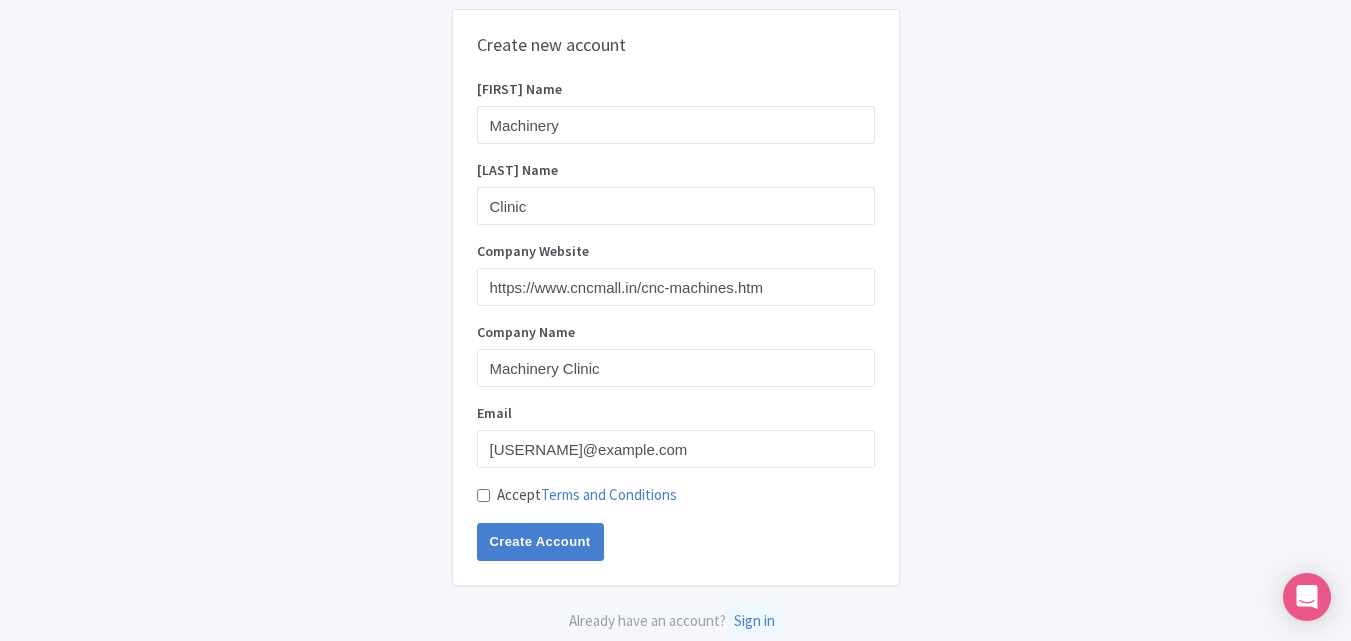 click on "Accept  Terms and Conditions" at bounding box center (483, 495) 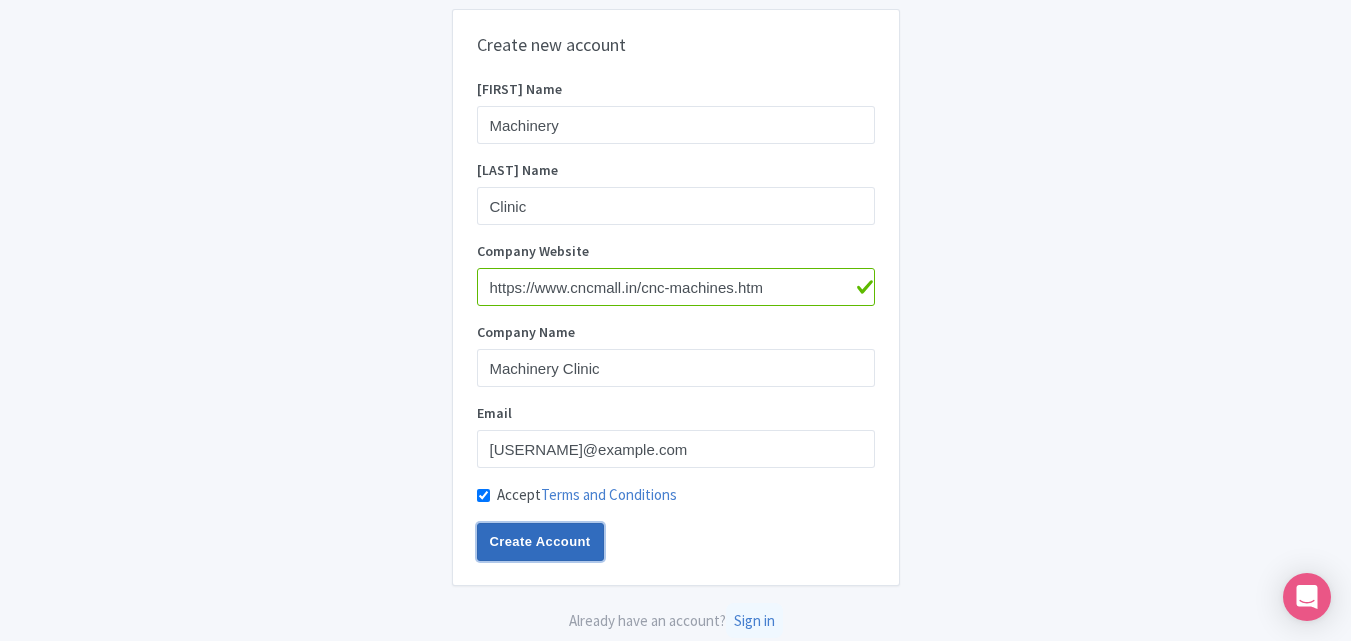 click on "Create Account" at bounding box center (540, 542) 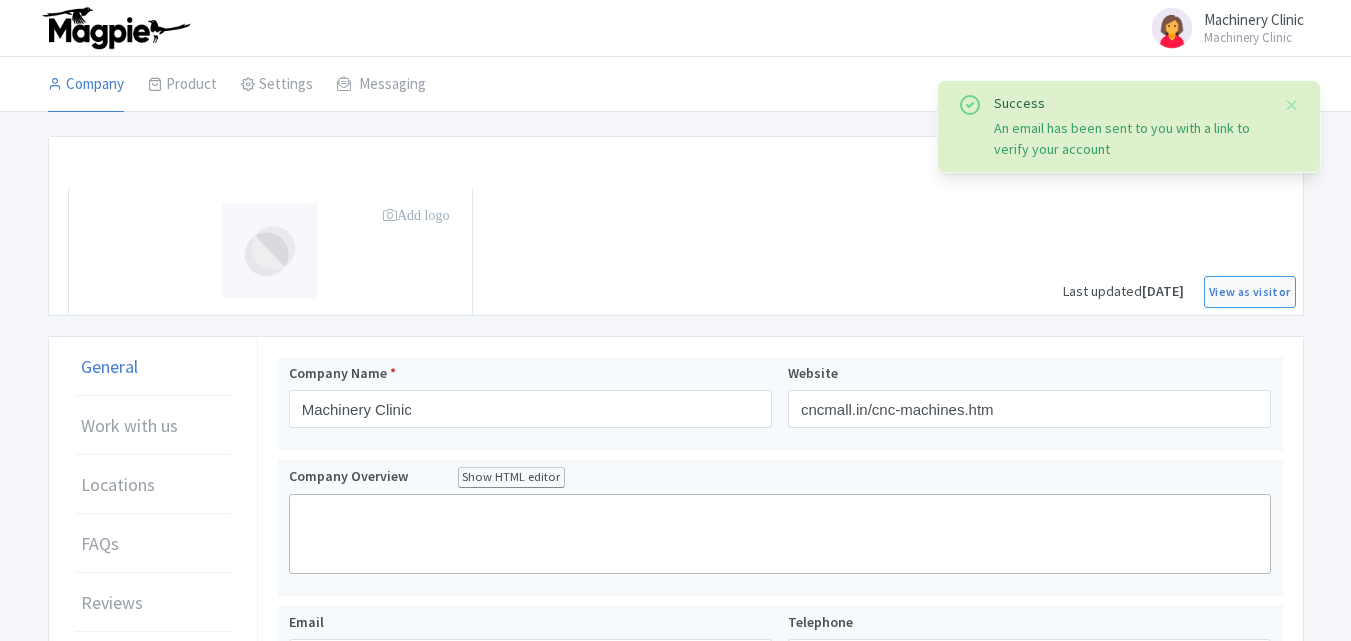 scroll, scrollTop: 0, scrollLeft: 0, axis: both 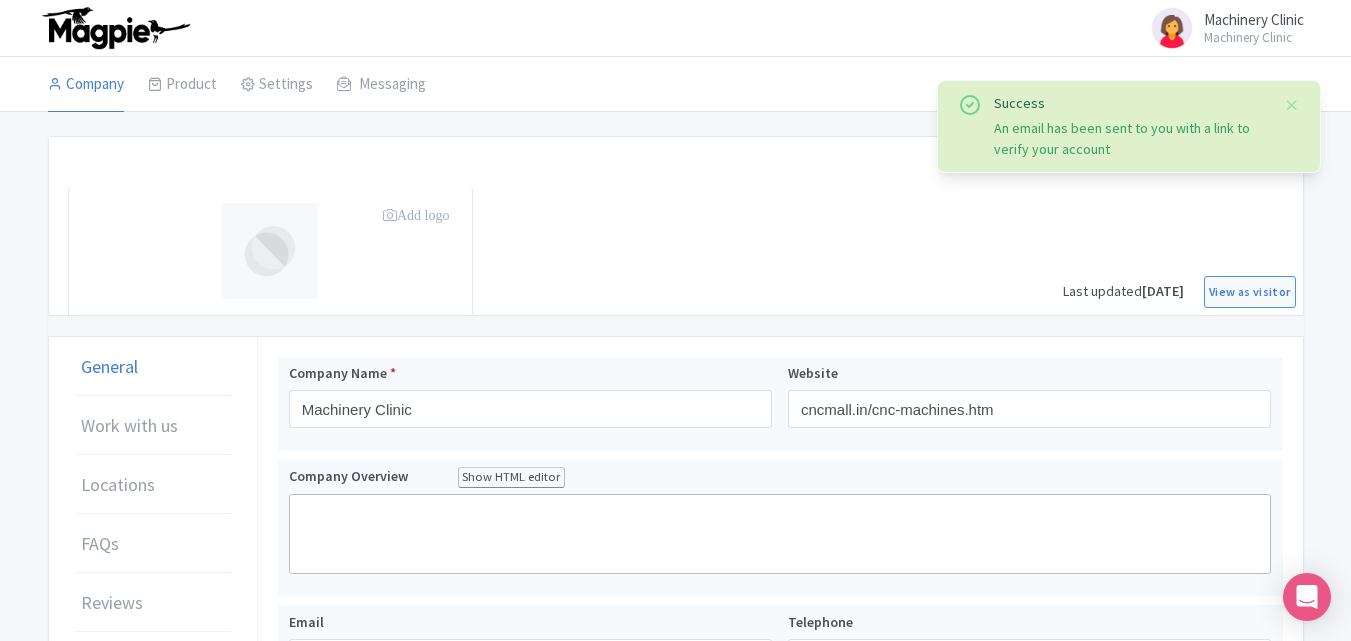 click on "Machinery Clinic" at bounding box center (1254, 19) 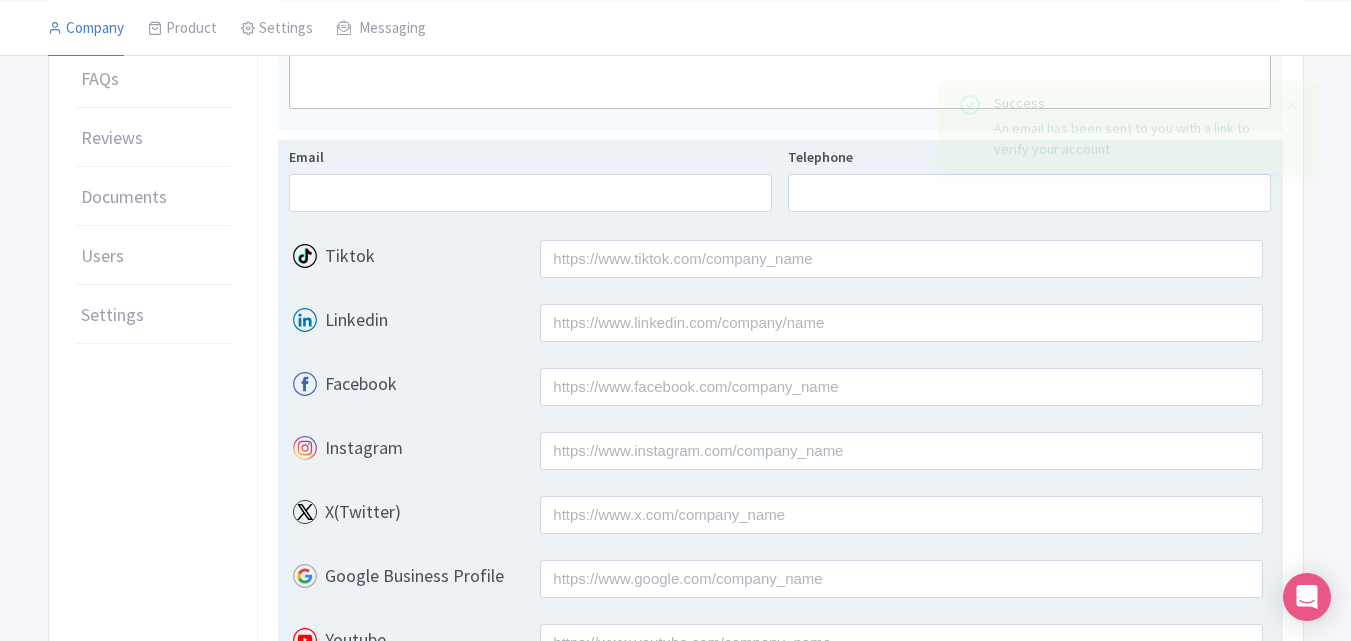 scroll, scrollTop: 500, scrollLeft: 0, axis: vertical 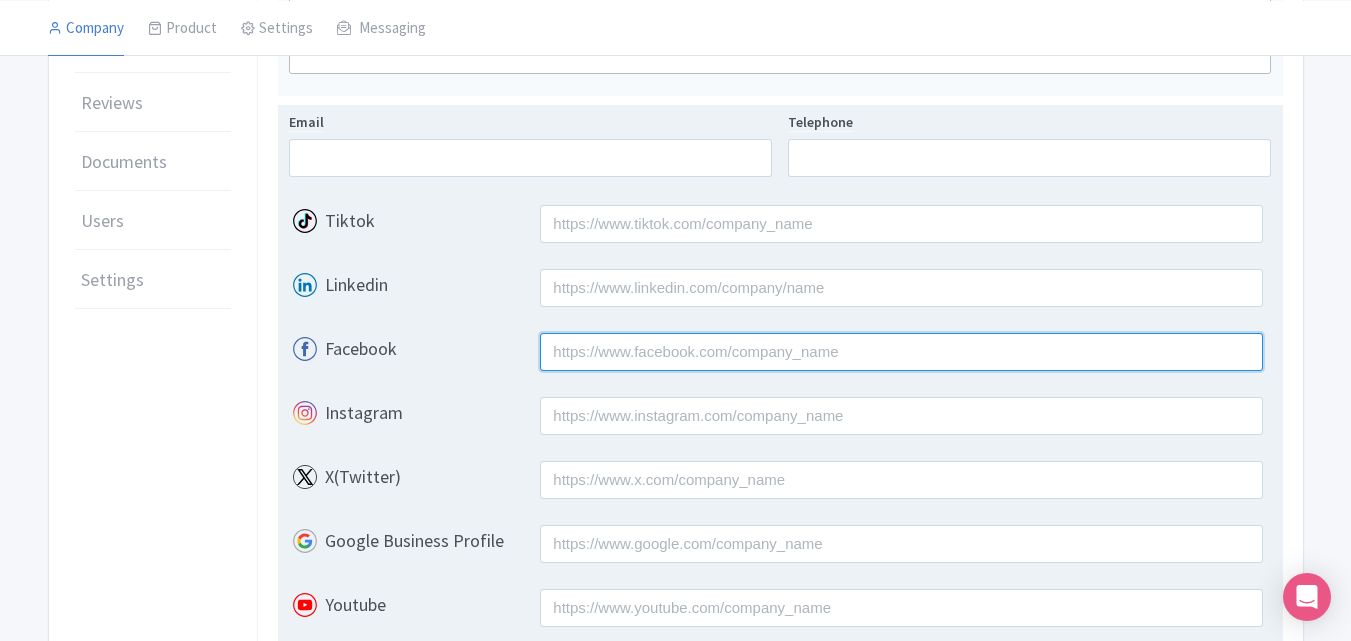 click on "Facebook" at bounding box center (901, 352) 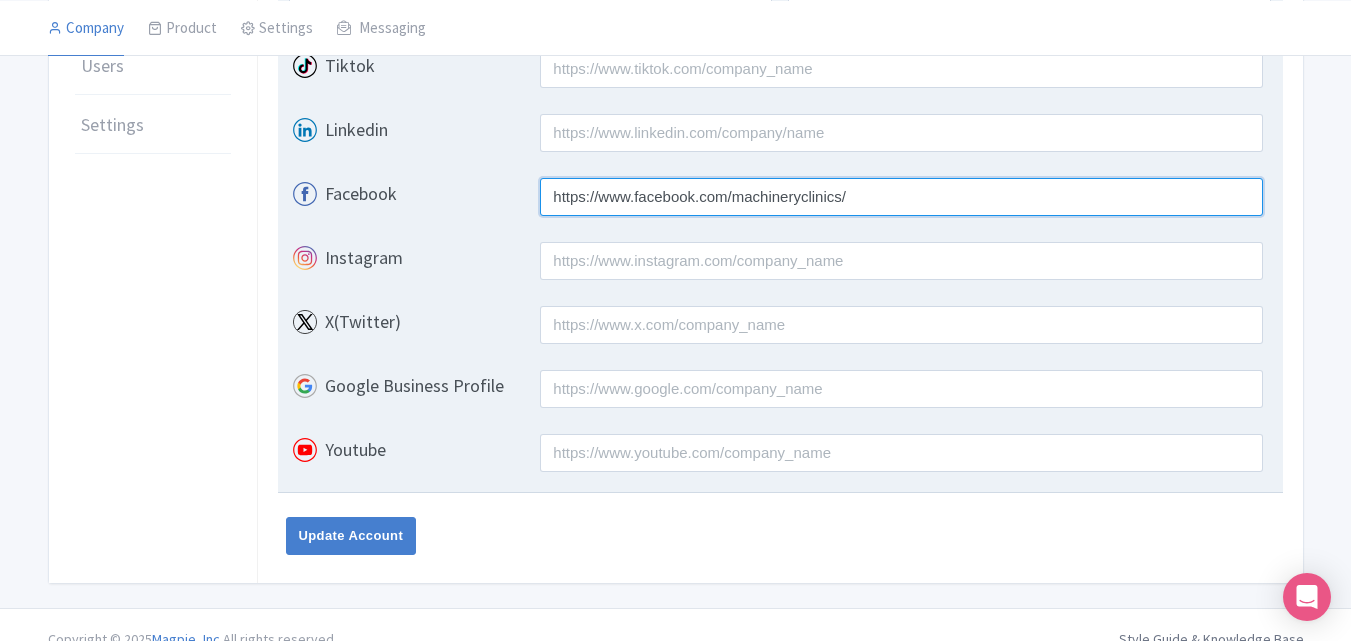 scroll, scrollTop: 684, scrollLeft: 0, axis: vertical 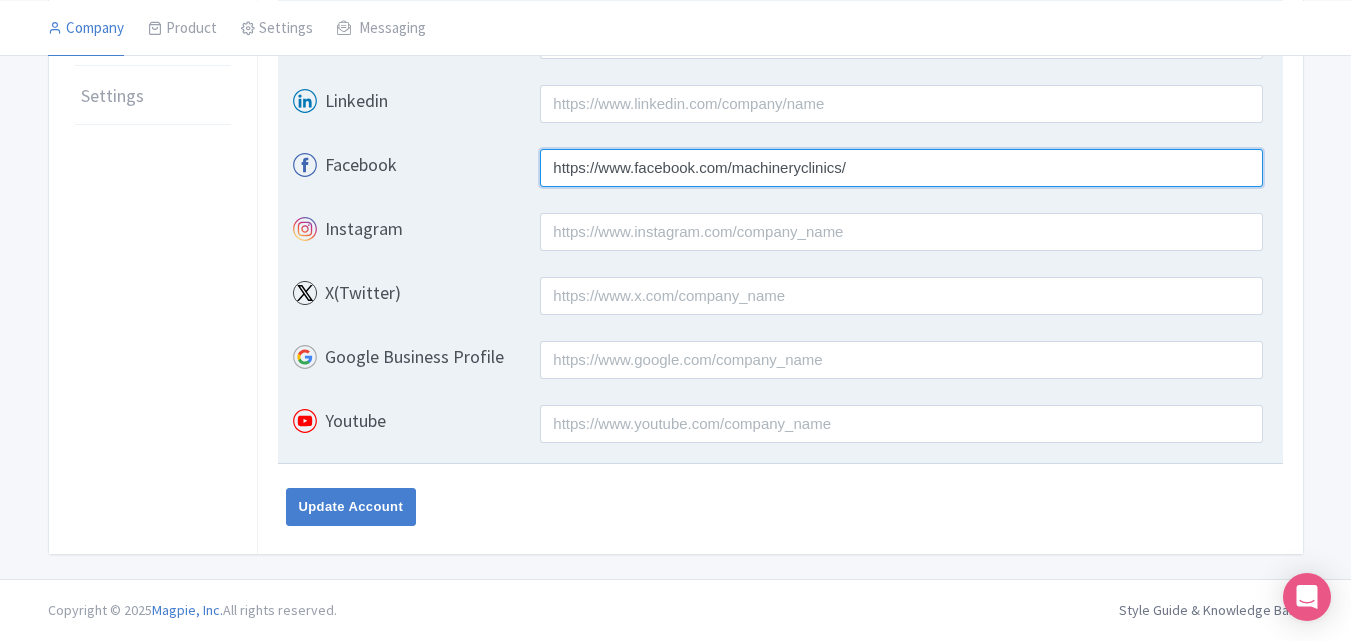 type on "https://www.facebook.com/machineryclinics/" 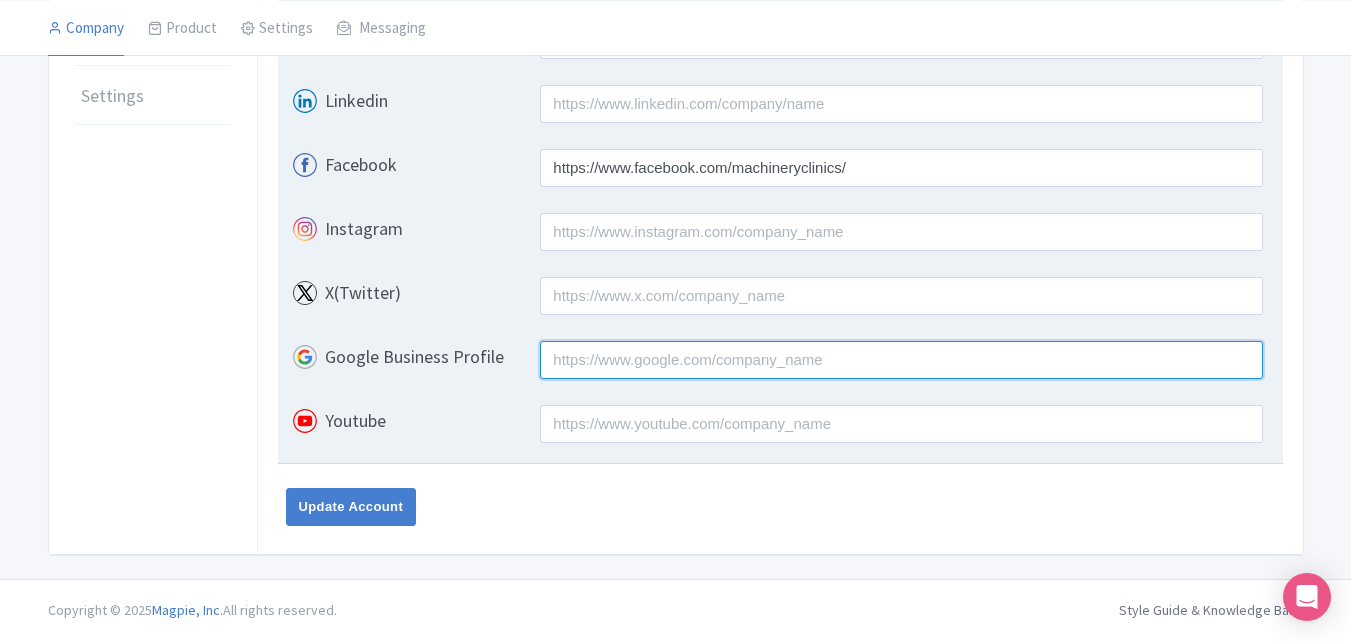 click on "Google Business Profile" at bounding box center [901, 360] 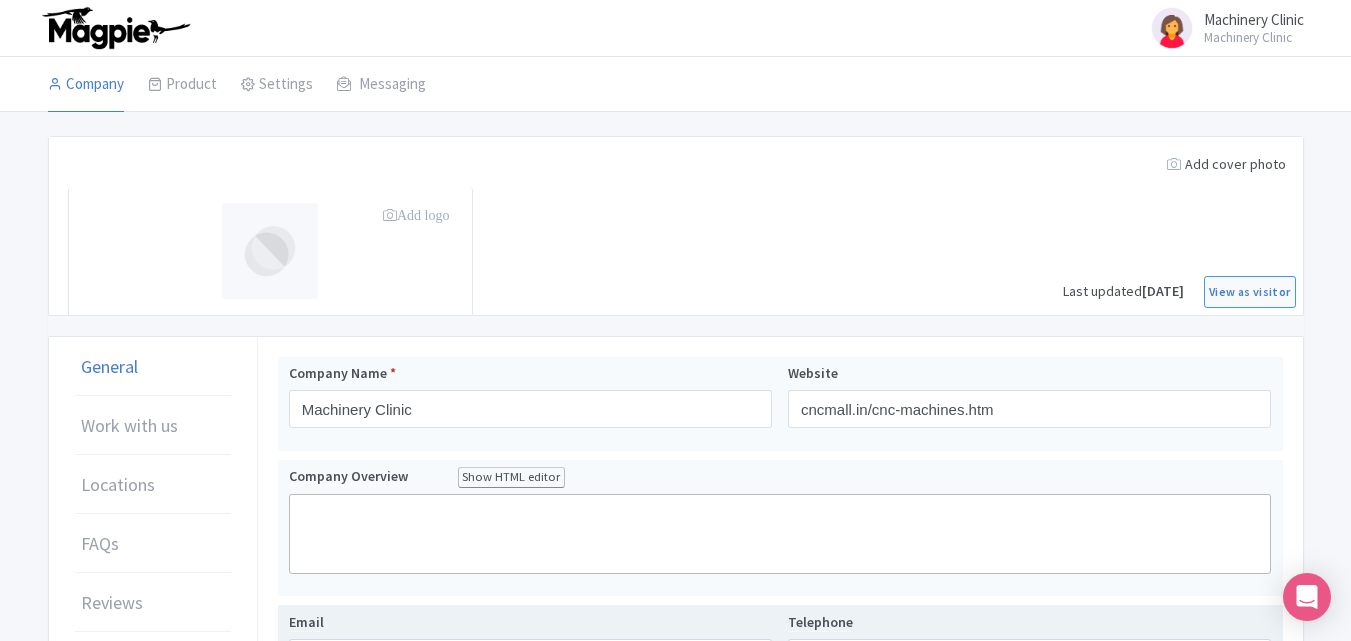 scroll, scrollTop: 100, scrollLeft: 0, axis: vertical 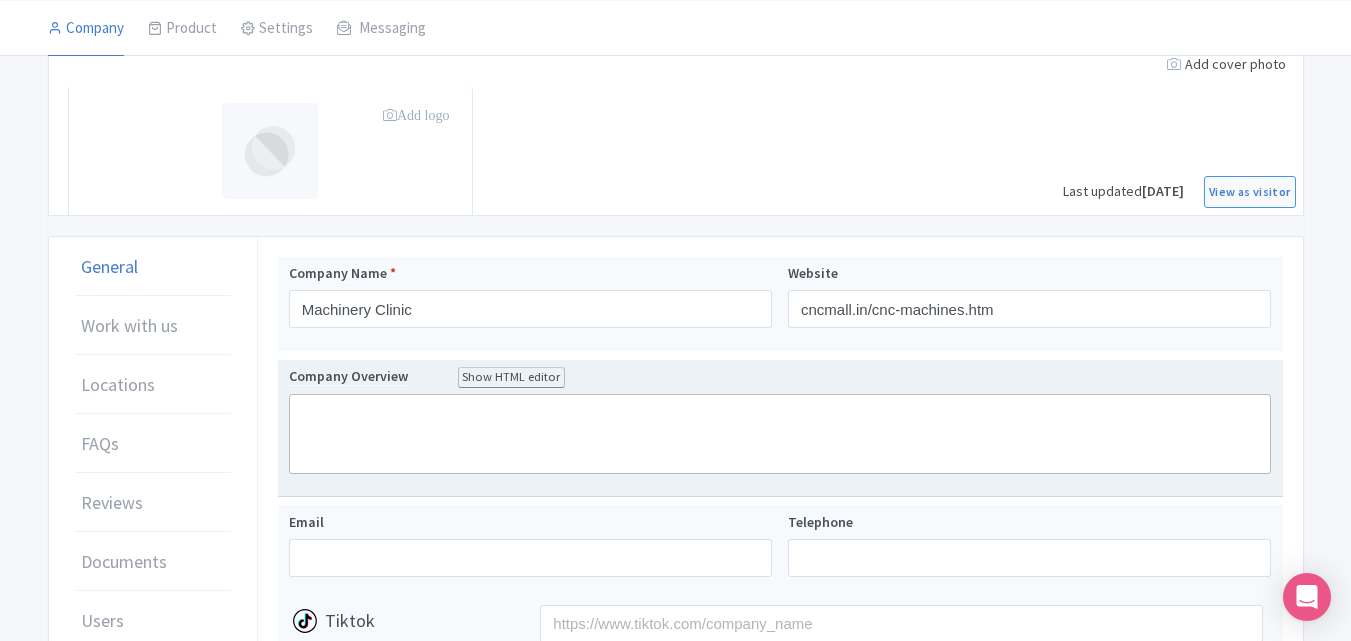 click 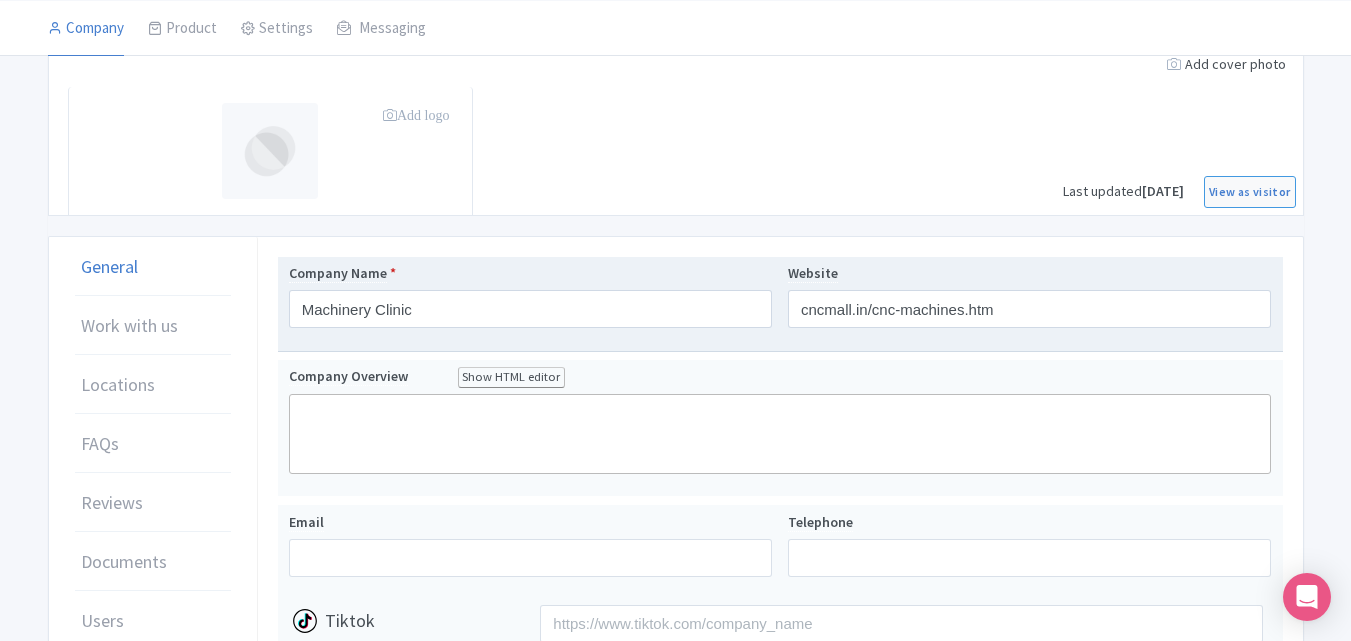 paste on "<div>Looking for reliable <a href="https://www.cncmall.in/cnc-machines.htm"><strong>CNC Machine Manufacturers</strong></a> to power your production needs? <strong>Machinery Clinic</strong> delivers precision-engineered CNC solutions built for performance and durability. From milling to turning, our machines are designed to meet the needs of modern manufacturing with advanced technology and robust design. Whether you're in automotive, aerospace, or general engineering, we provide machines that ensure accuracy, consistency, and efficiency across operations.&nbsp;</div>" 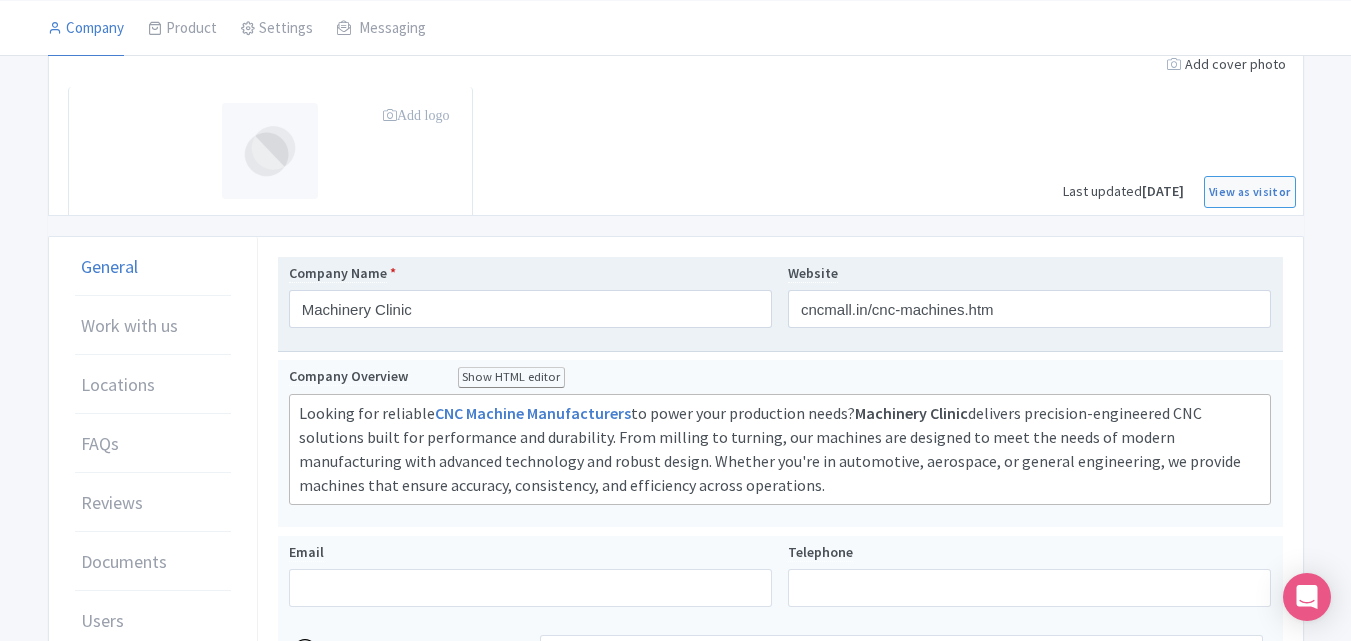 type on "<div>Looking for reliable <a href="https://www.cncmall.in/cnc-machines.htm"><strong>CNC Machine Manufacturers</strong></a> to power your production needs? <strong>Machinery Clinic</strong> delivers precision-engineered CNC solutions built for performance and durability. From milling to turning, our machines are designed to meet the needs of modern manufacturing with advanced technology and robust design. Whether you're in automotive, aerospace, or general engineering, we provide machines that ensure accuracy, consistency, and efficiency across operations.&nbsp;</div>" 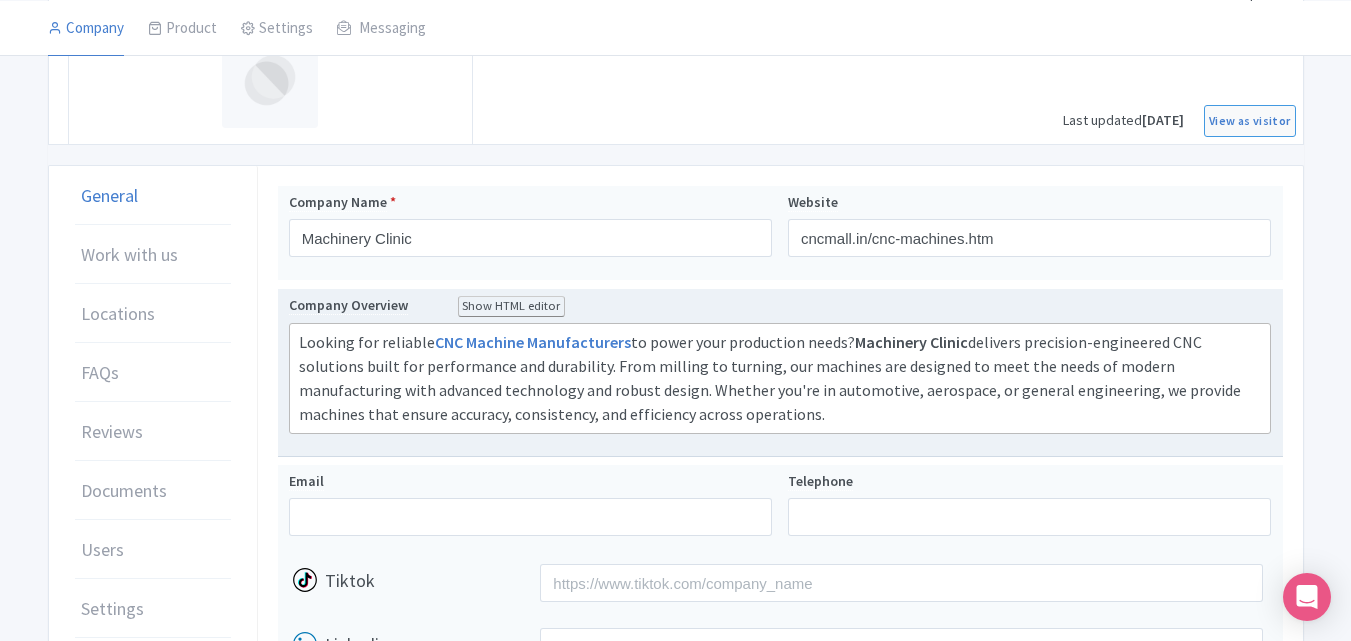 scroll, scrollTop: 200, scrollLeft: 0, axis: vertical 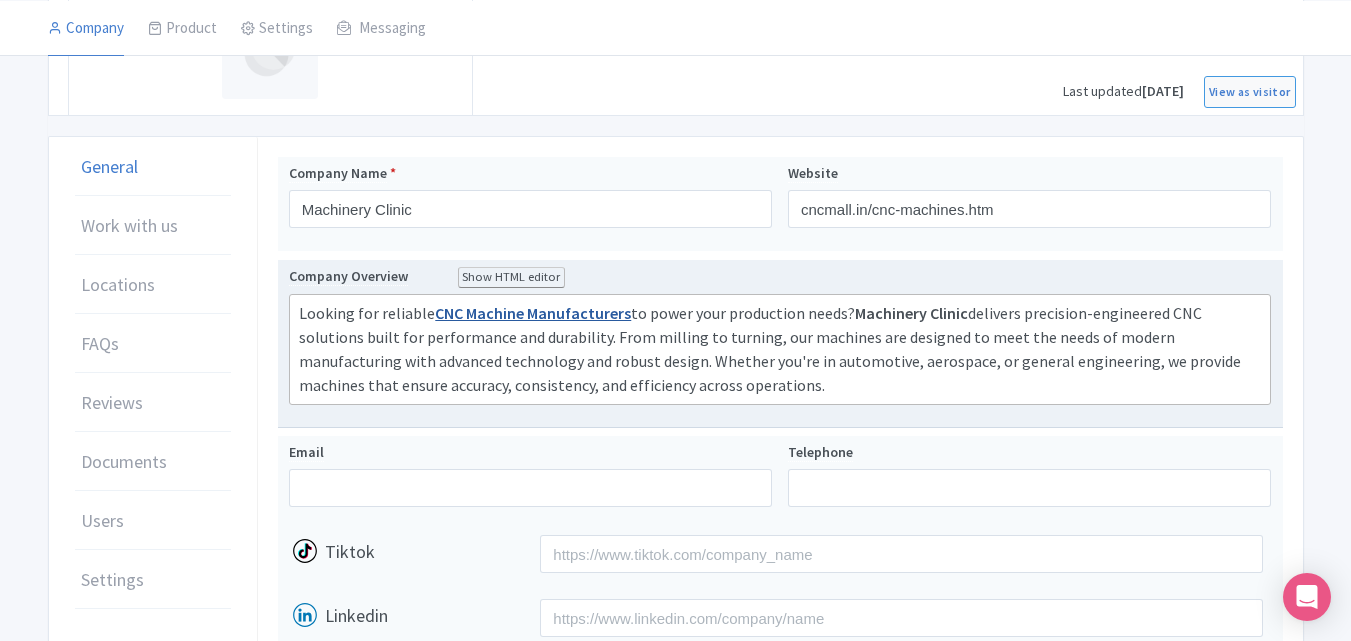 click on "CNC Machine Manufacturers" 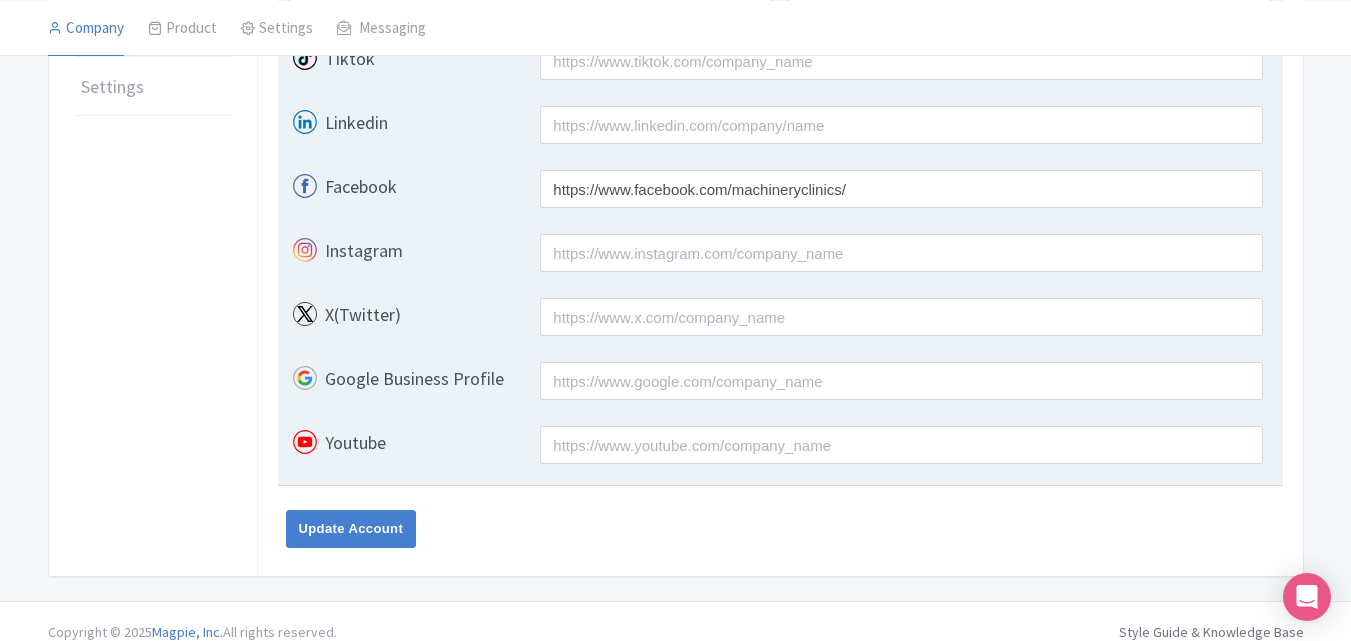 scroll, scrollTop: 715, scrollLeft: 0, axis: vertical 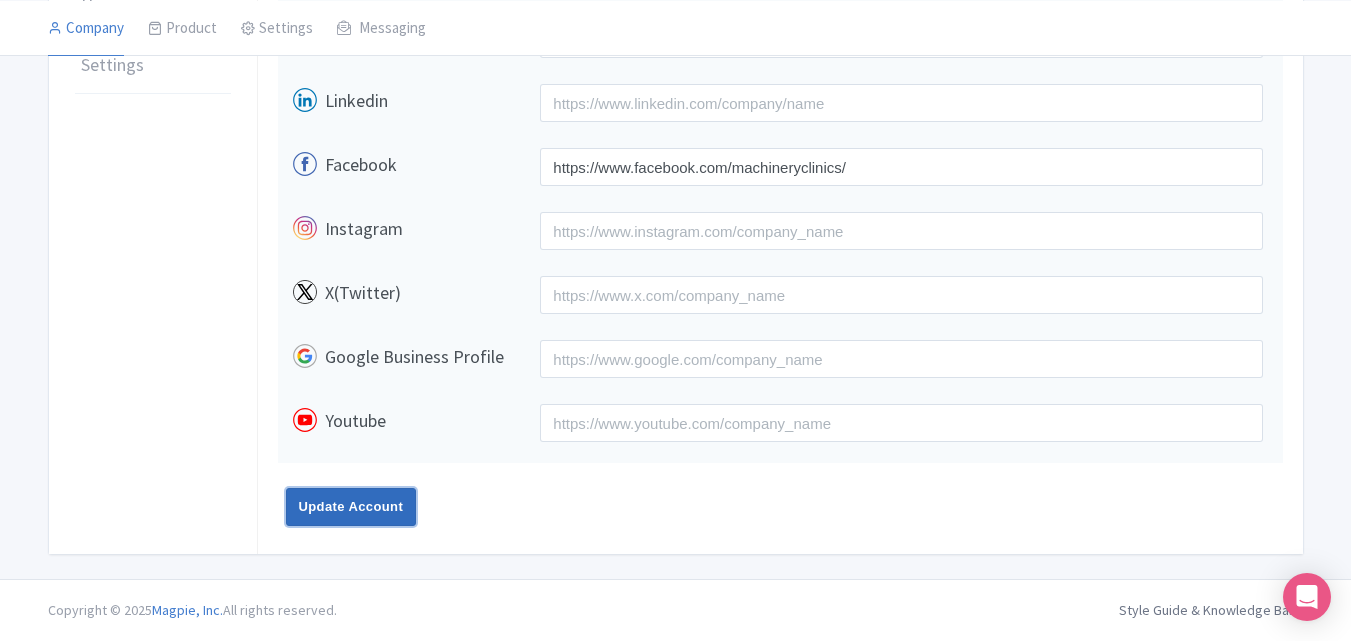 click on "Update Account" at bounding box center (351, 507) 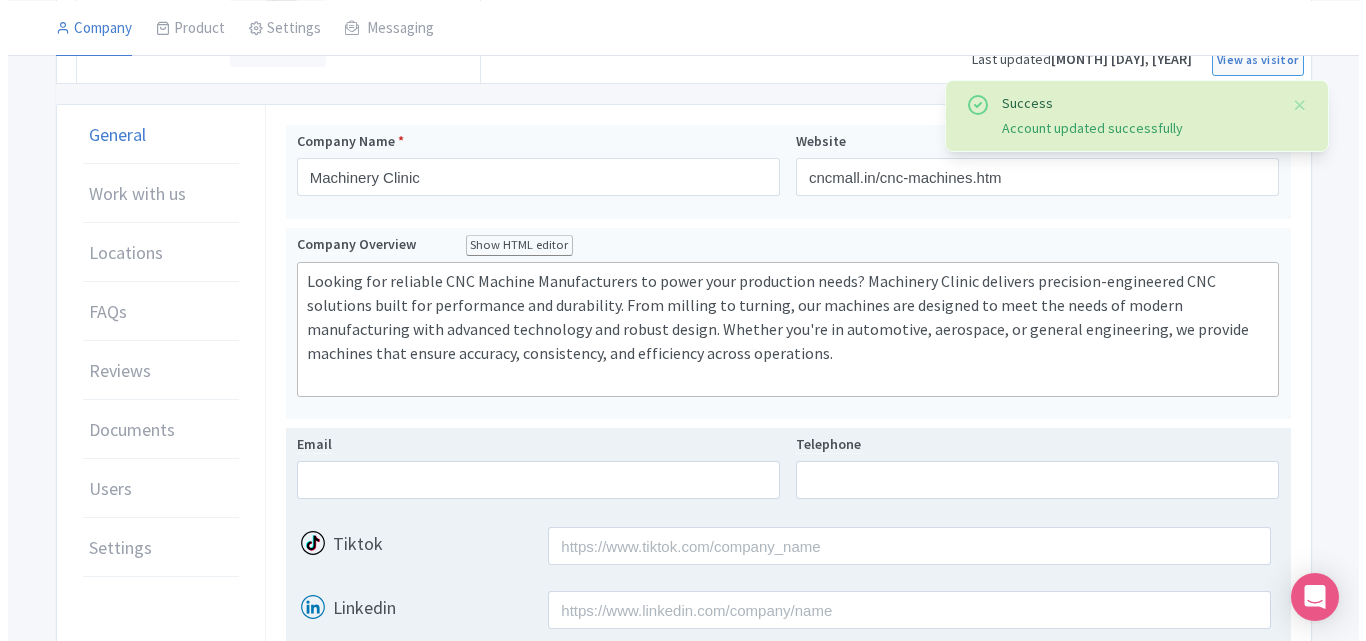 scroll, scrollTop: 0, scrollLeft: 0, axis: both 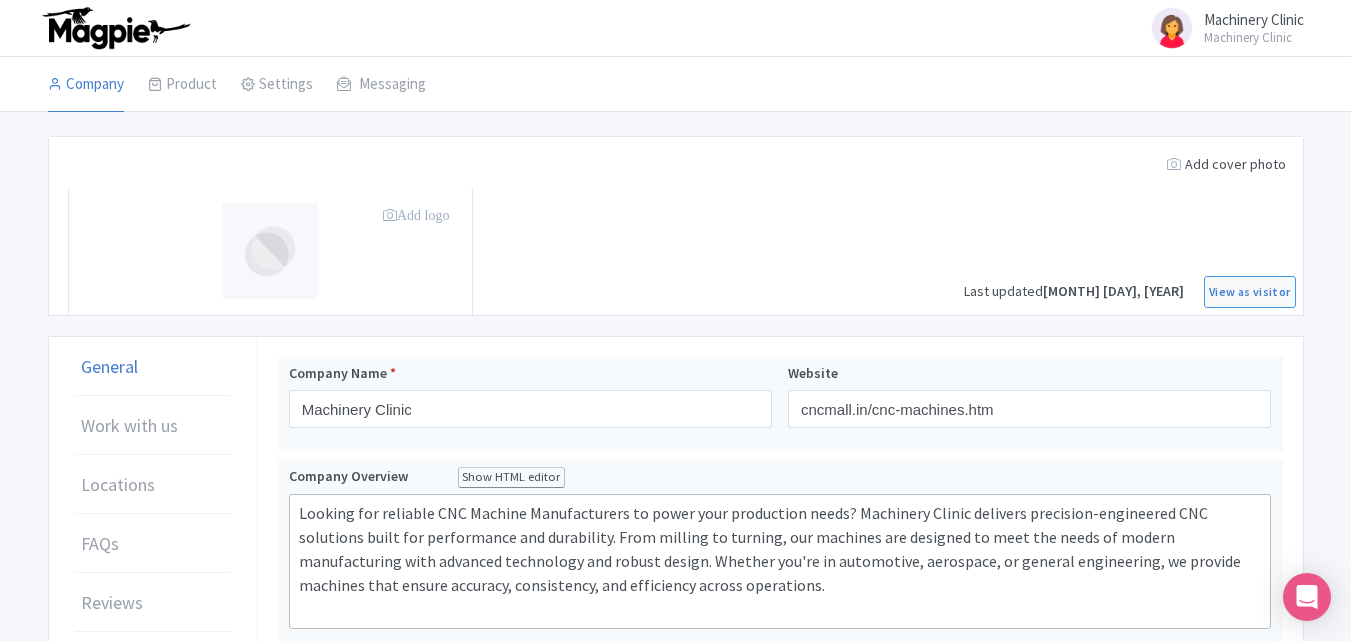 click at bounding box center [270, 251] 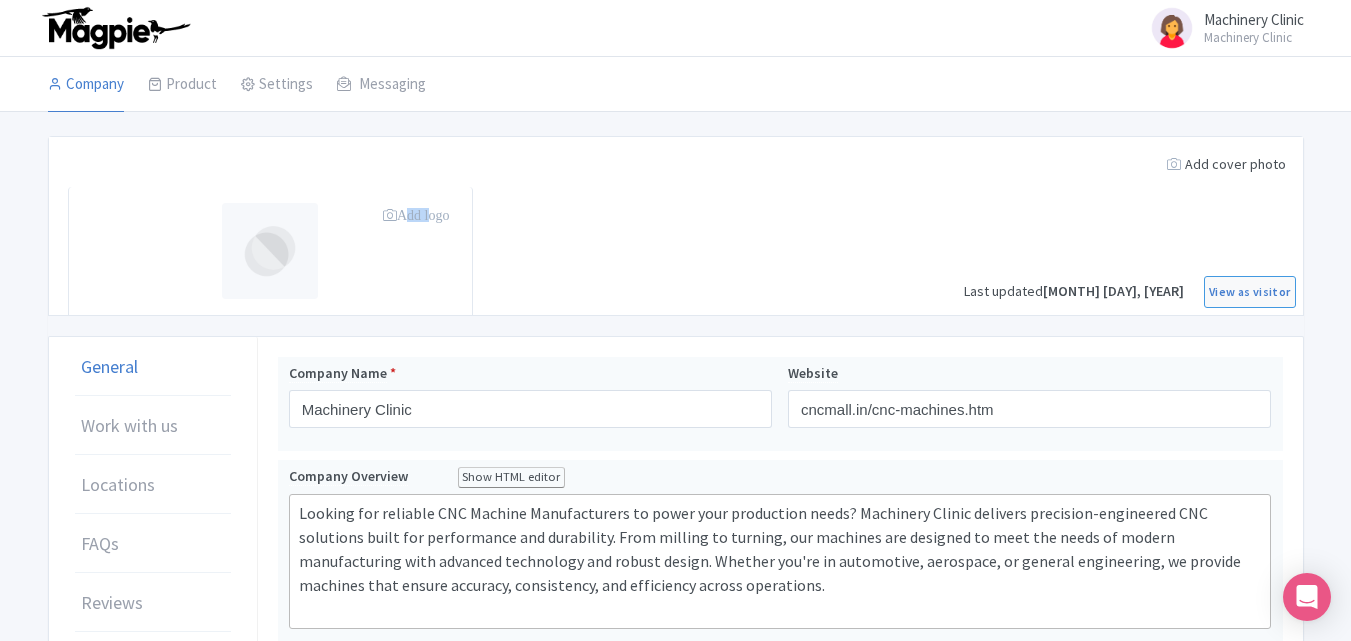 click on "Add logo" at bounding box center (416, 215) 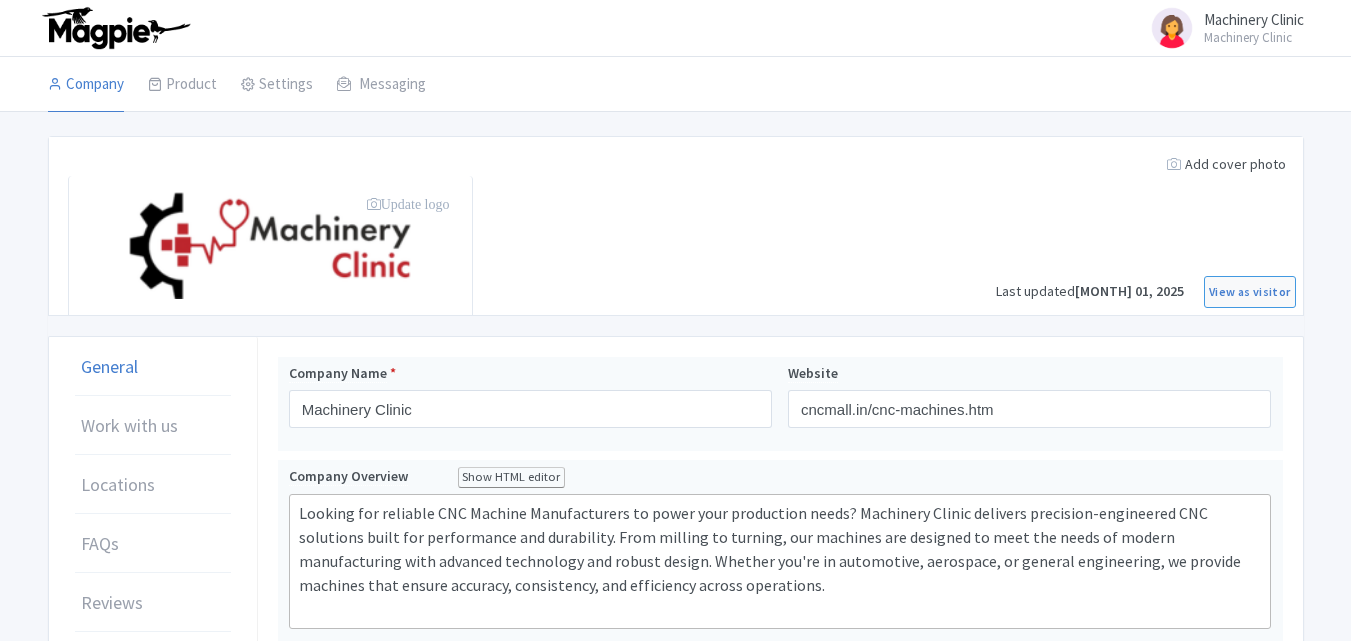 scroll, scrollTop: 0, scrollLeft: 0, axis: both 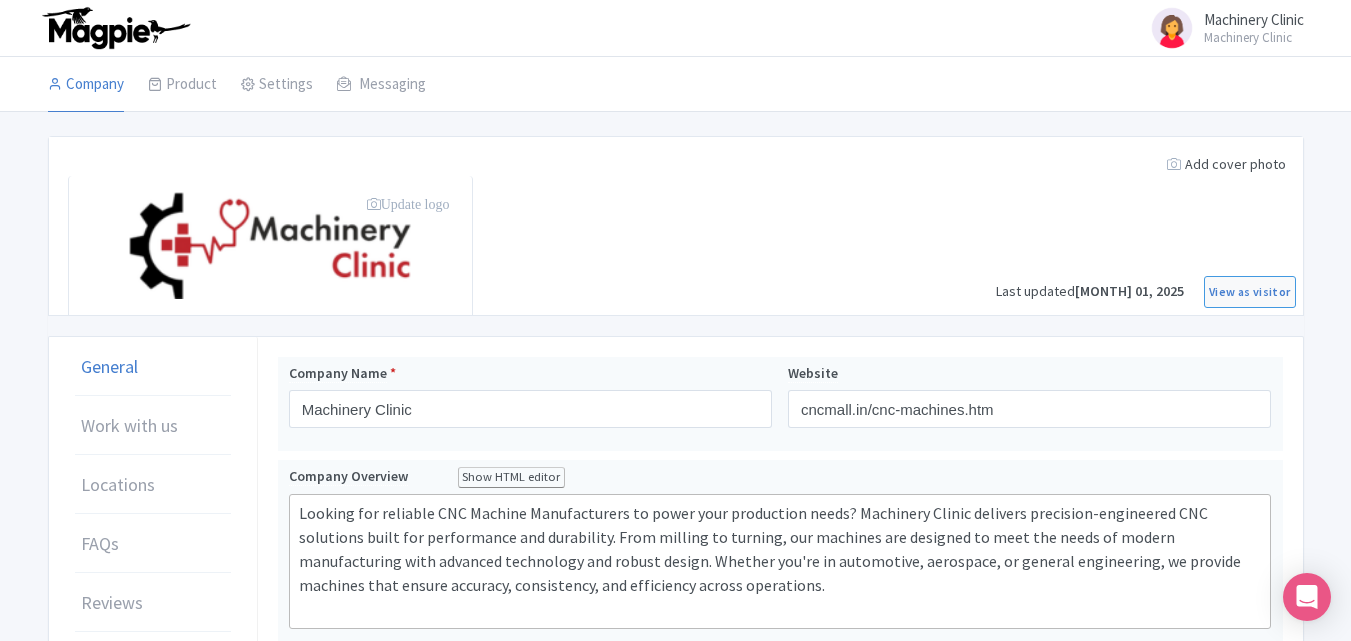click on "Machinery Clinic" at bounding box center [1254, 19] 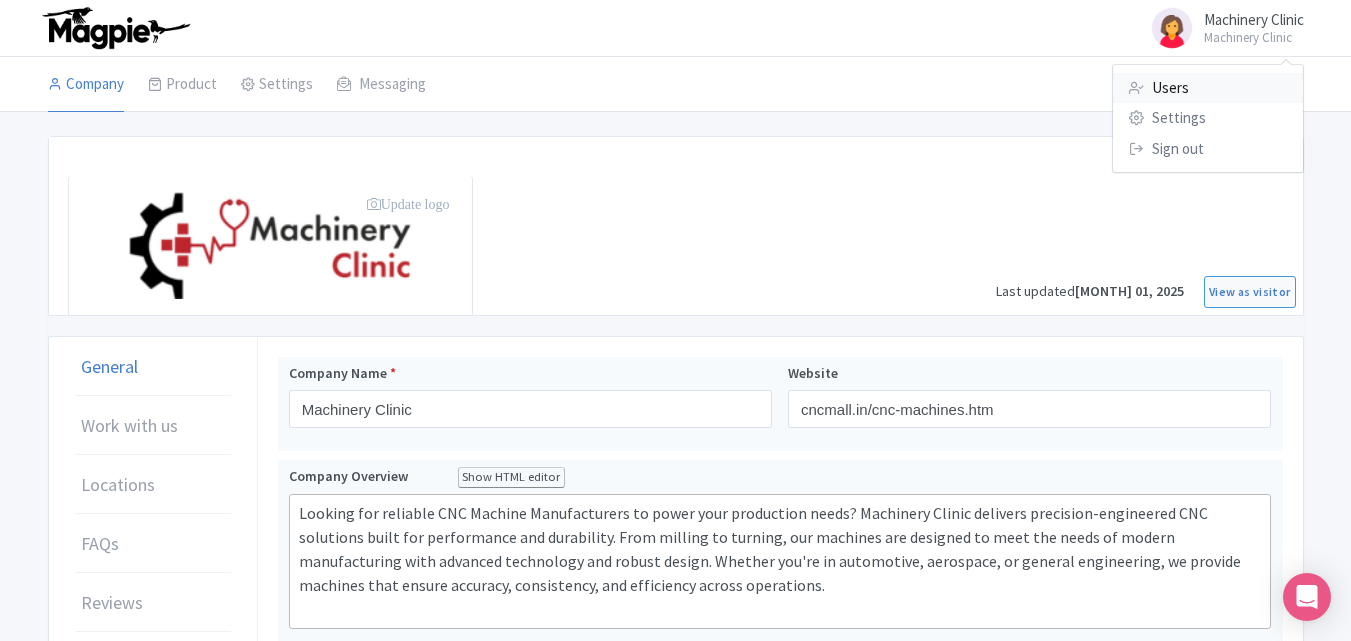 click on "Users" at bounding box center [1208, 88] 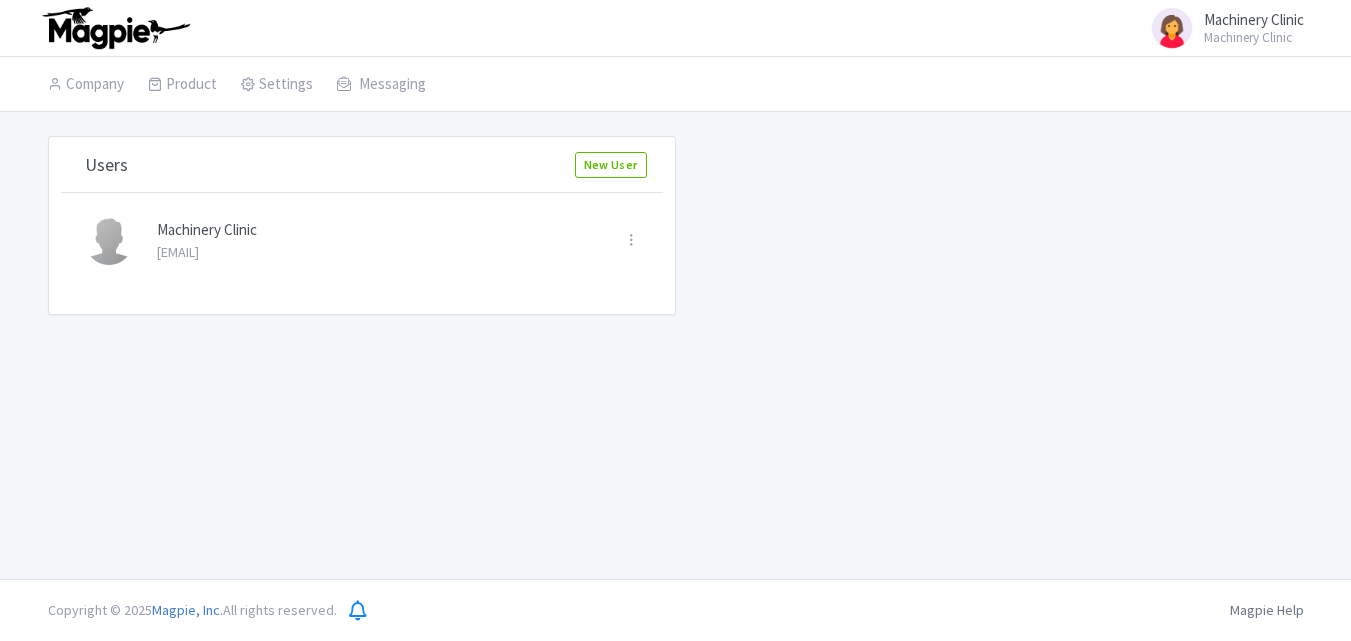 scroll, scrollTop: 0, scrollLeft: 0, axis: both 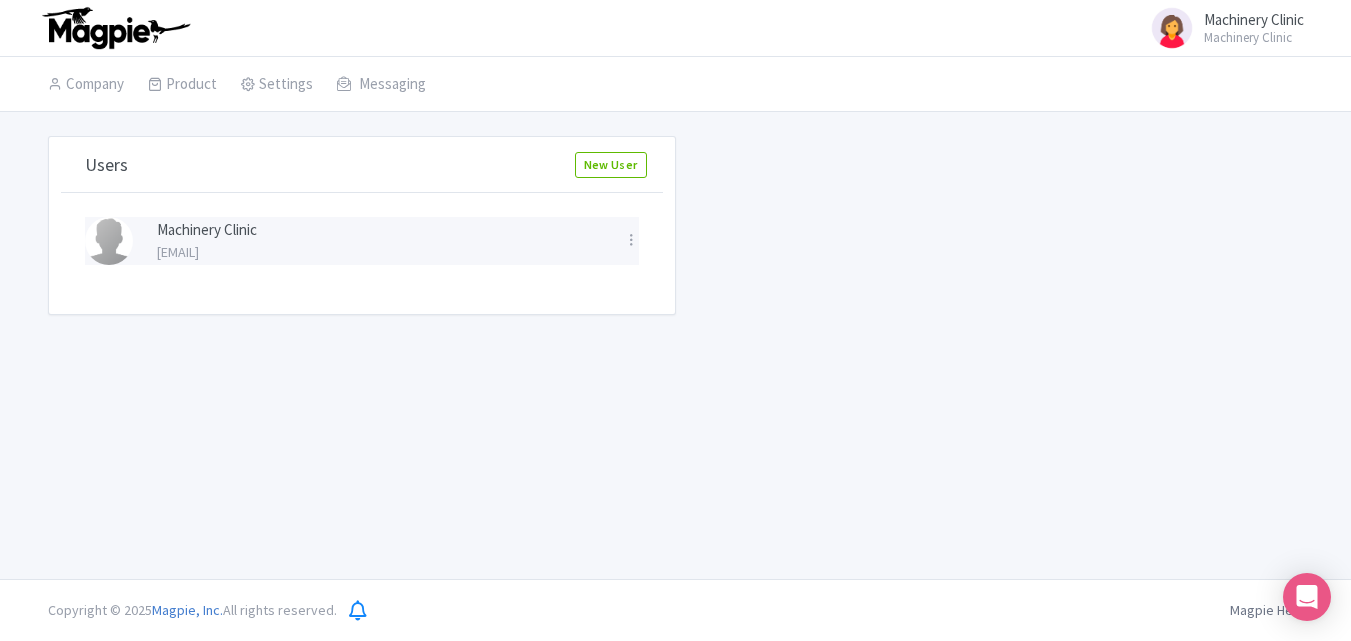 click on "Machinery Clinic" at bounding box center [378, 230] 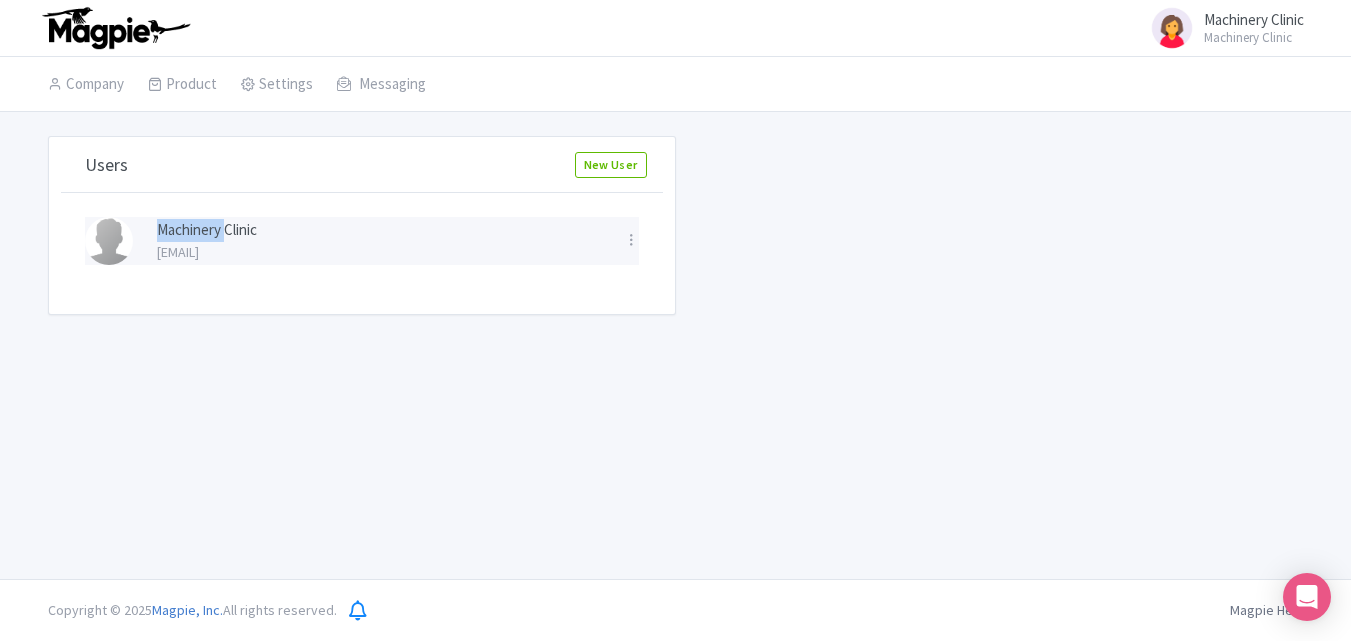 click on "Machinery Clinic" at bounding box center [378, 230] 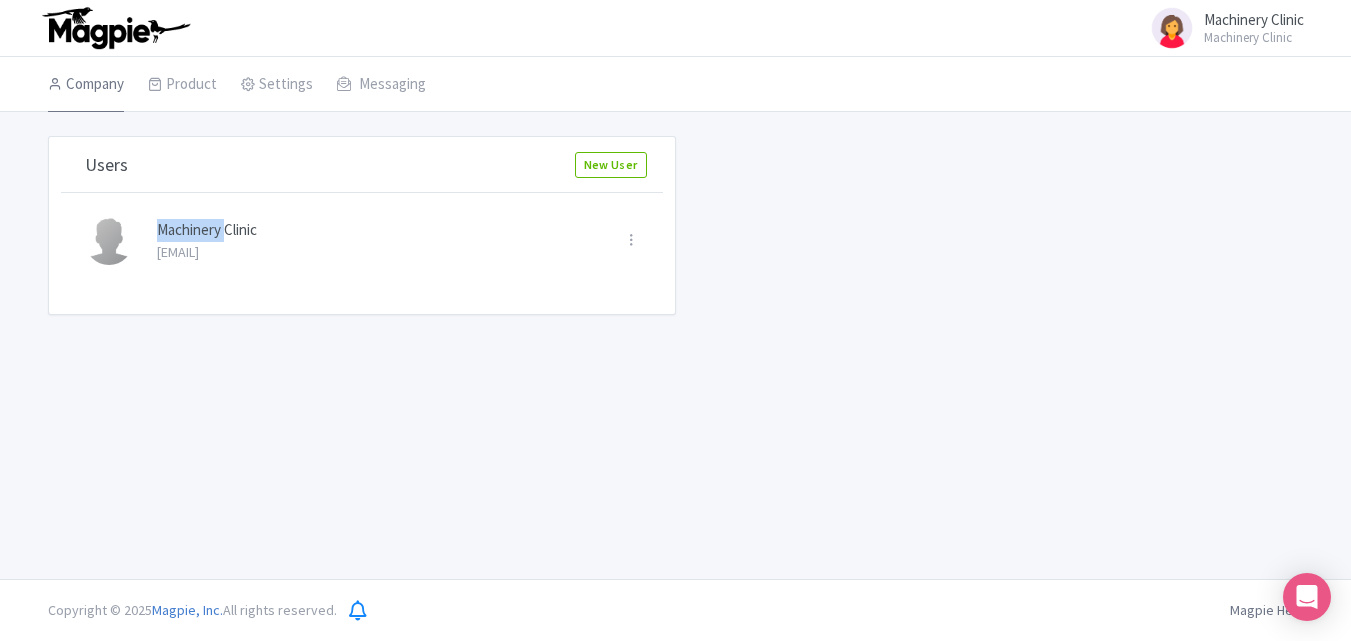 click on "Company" at bounding box center (86, 85) 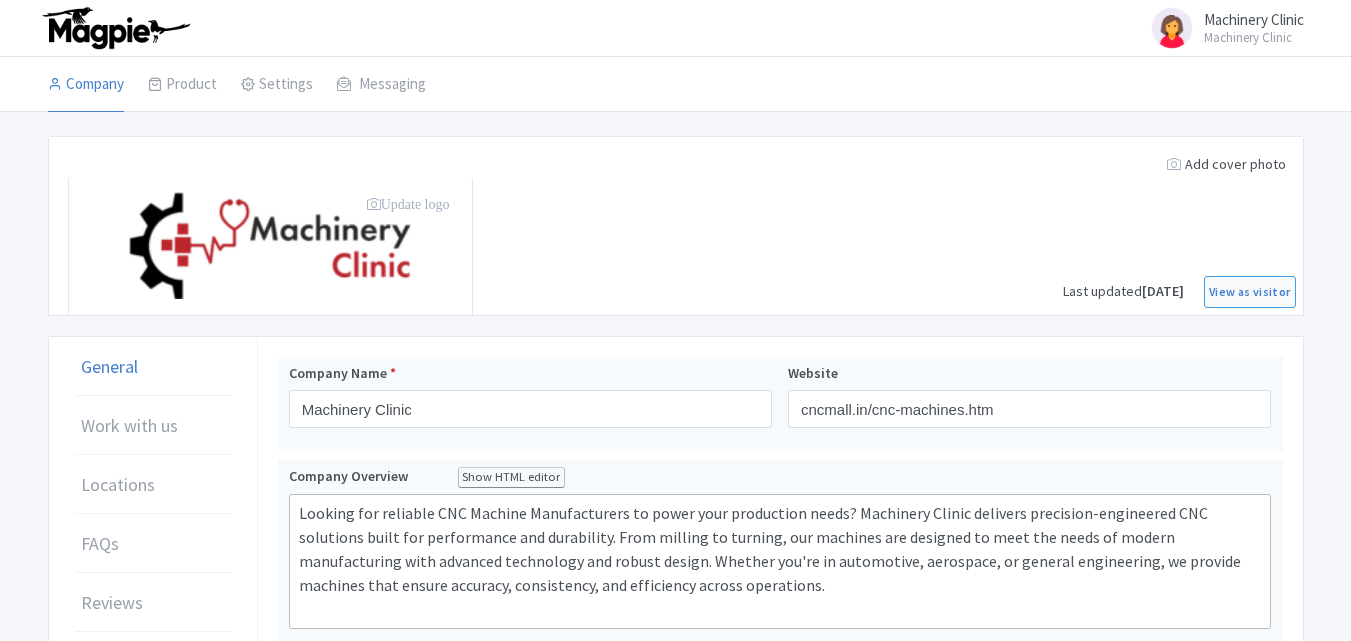 scroll, scrollTop: 0, scrollLeft: 0, axis: both 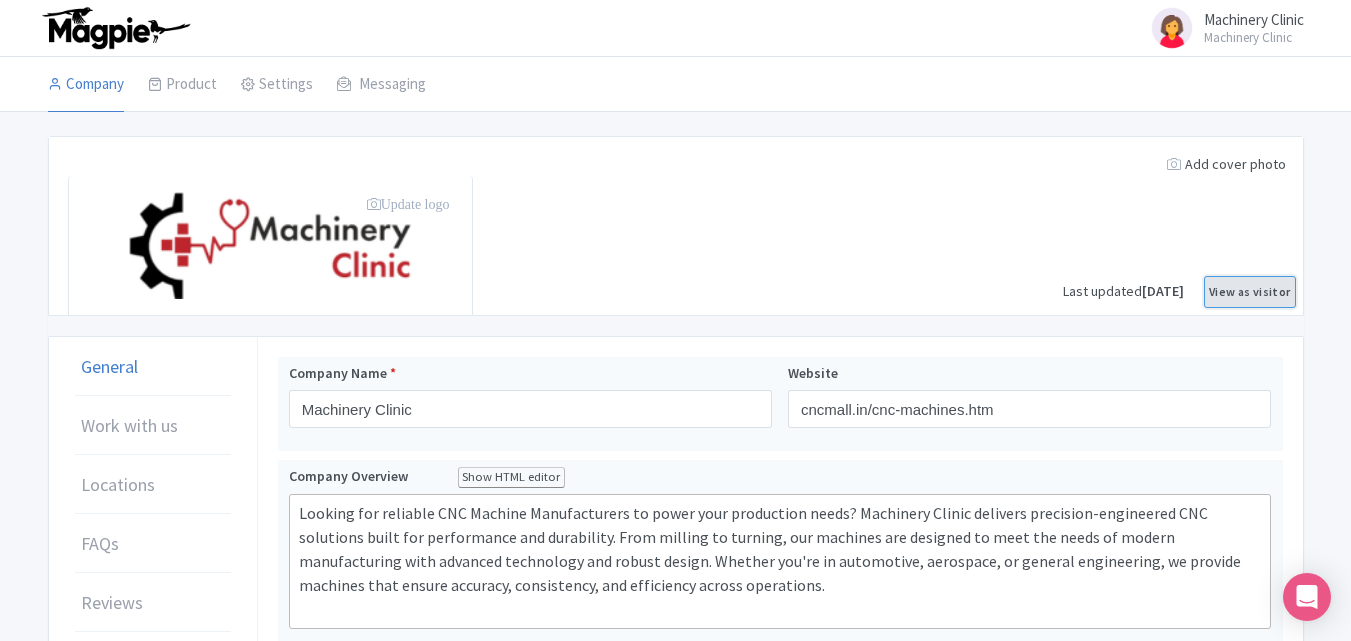 click on "View as visitor" at bounding box center [1249, 292] 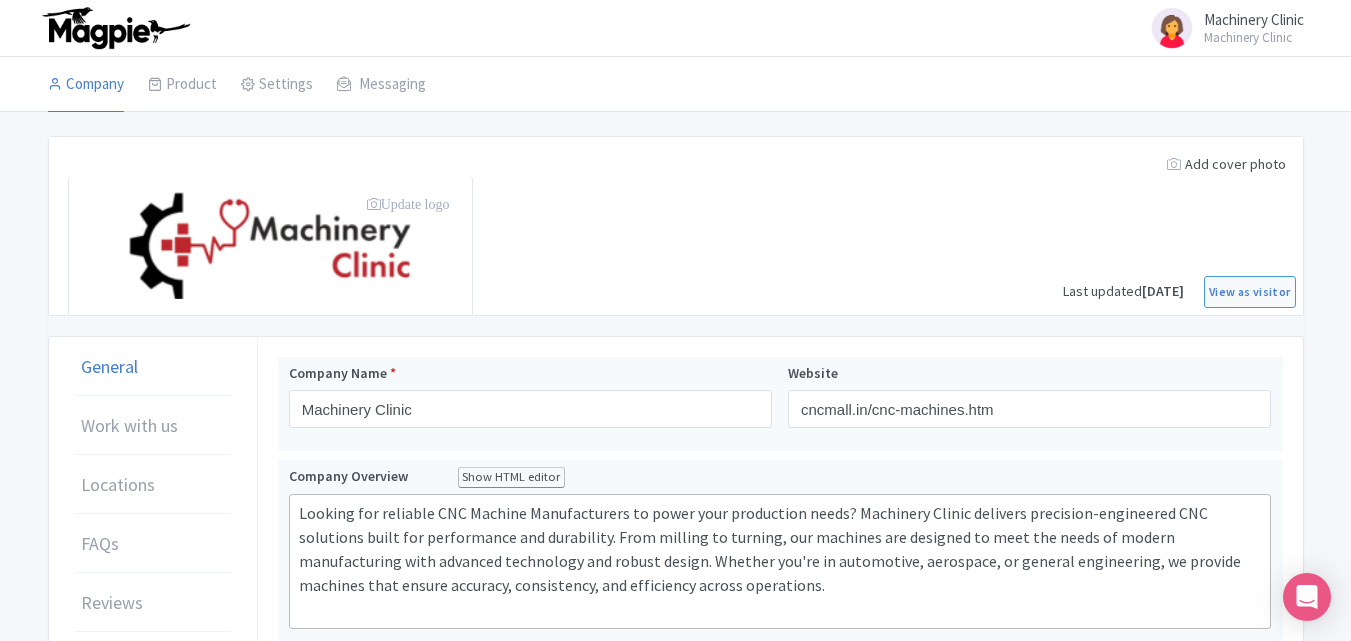 drag, startPoint x: 0, startPoint y: 263, endPoint x: 582, endPoint y: 264, distance: 582.00085 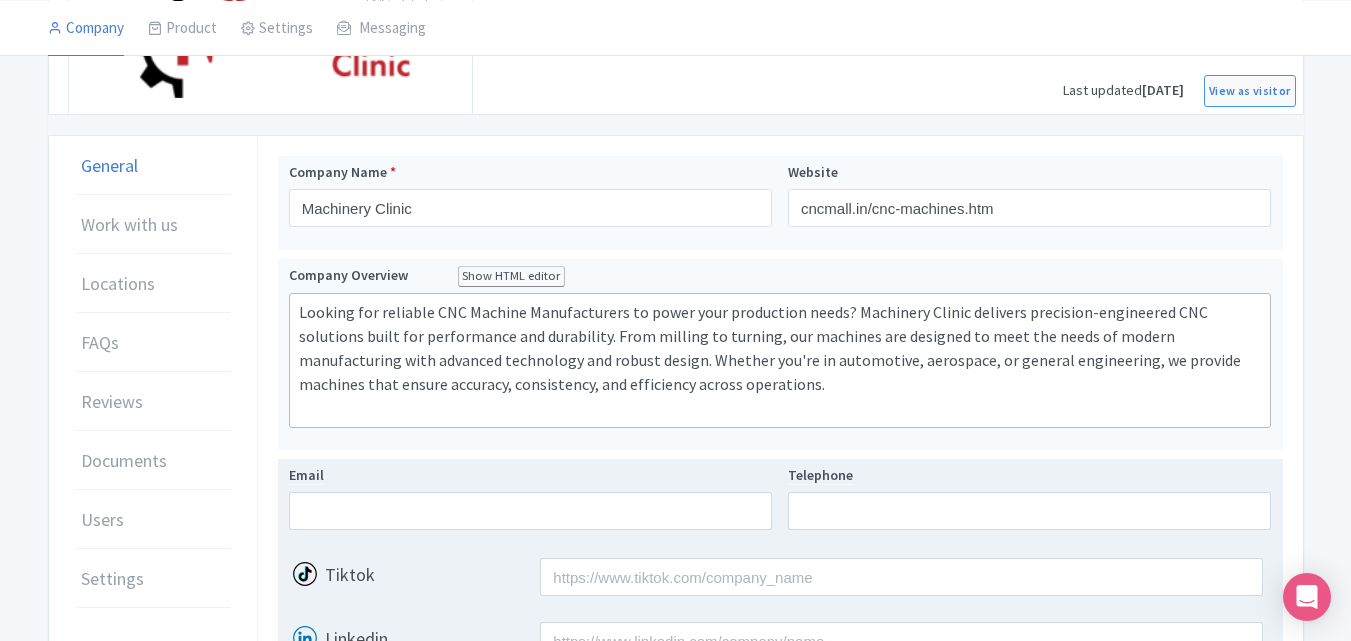 scroll, scrollTop: 200, scrollLeft: 0, axis: vertical 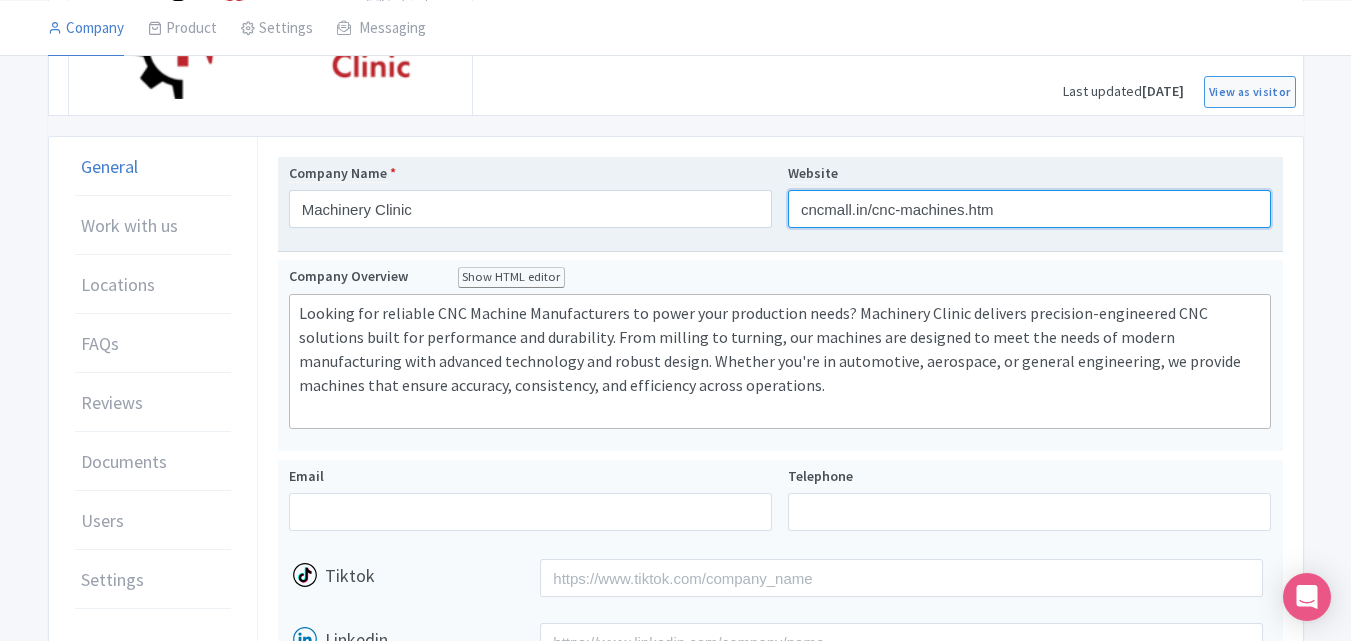 drag, startPoint x: 876, startPoint y: 208, endPoint x: 1091, endPoint y: 219, distance: 215.2812 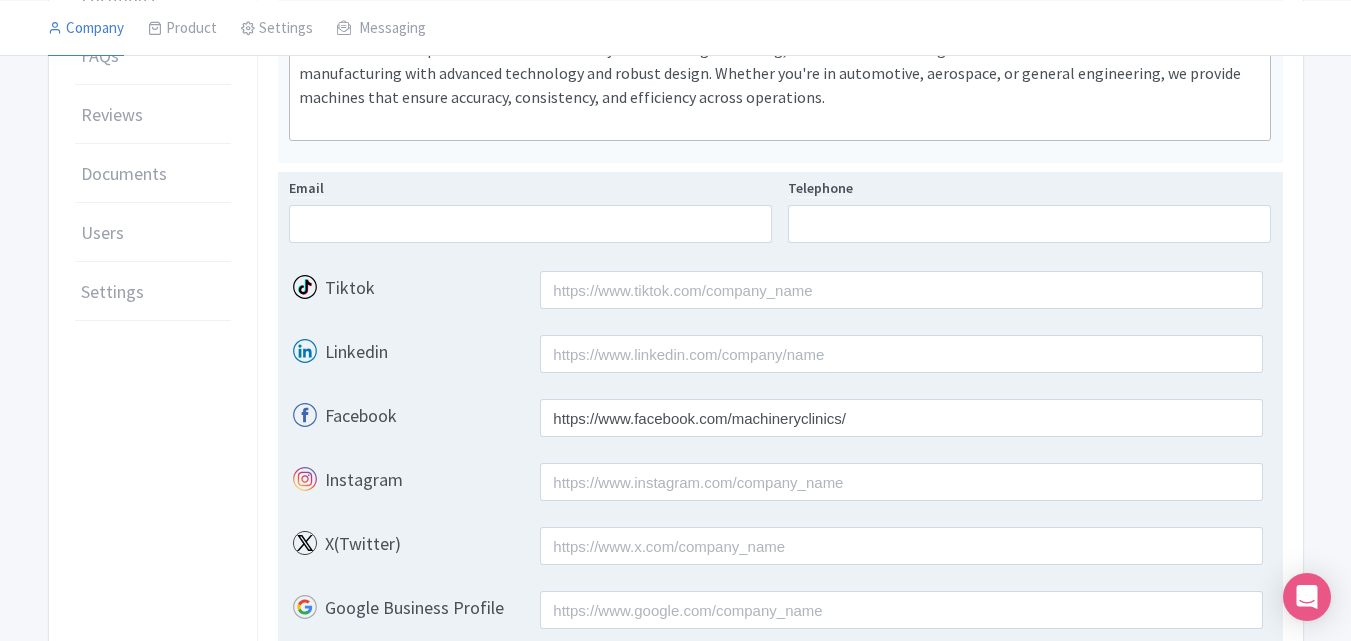 scroll, scrollTop: 739, scrollLeft: 0, axis: vertical 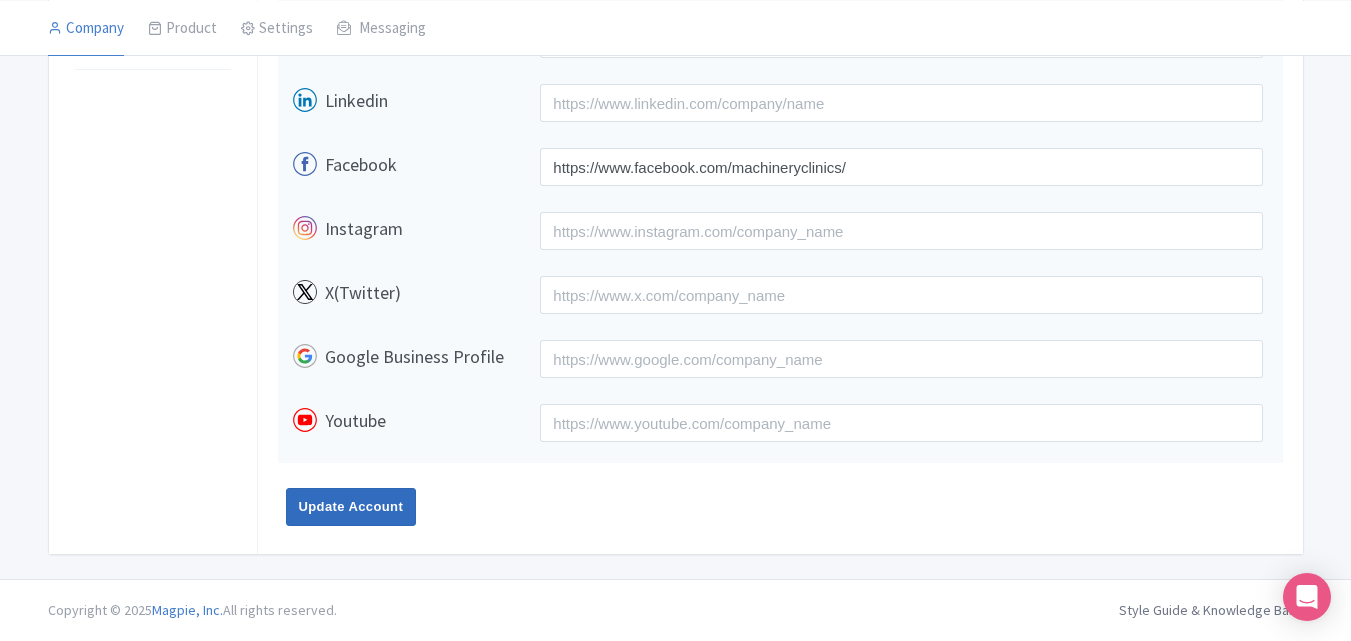 type on "cncmall.in/" 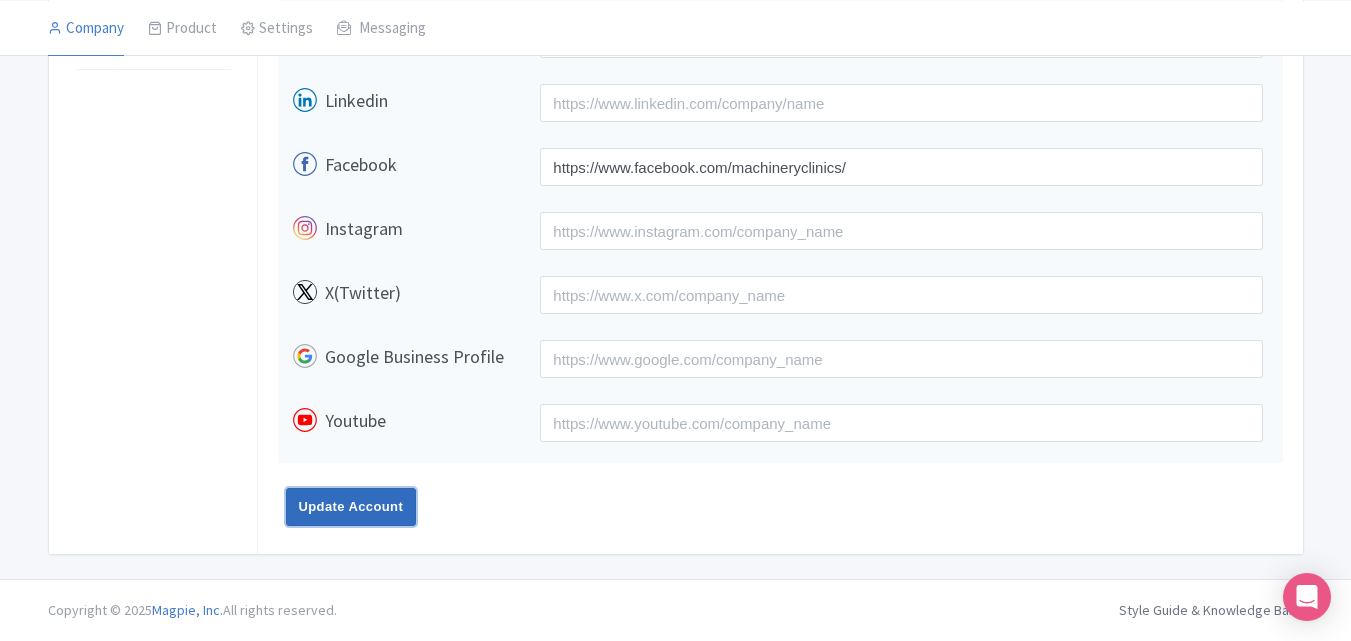 click on "Update Account" at bounding box center (351, 507) 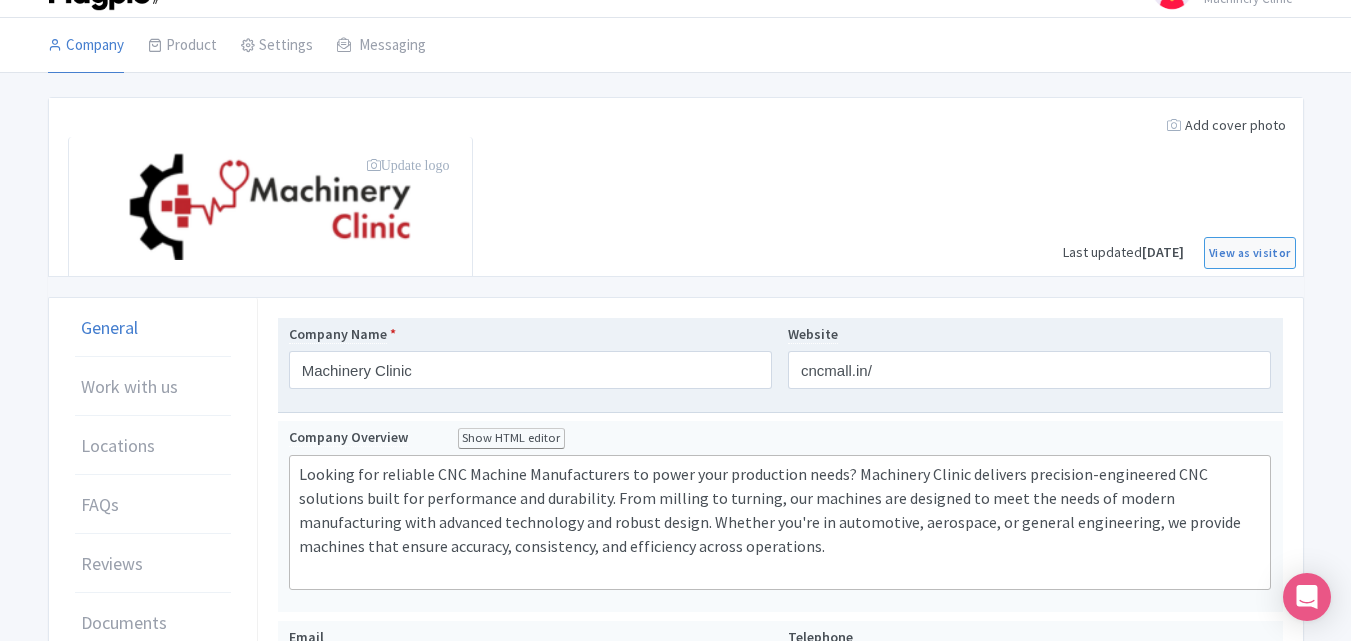 scroll, scrollTop: 9, scrollLeft: 0, axis: vertical 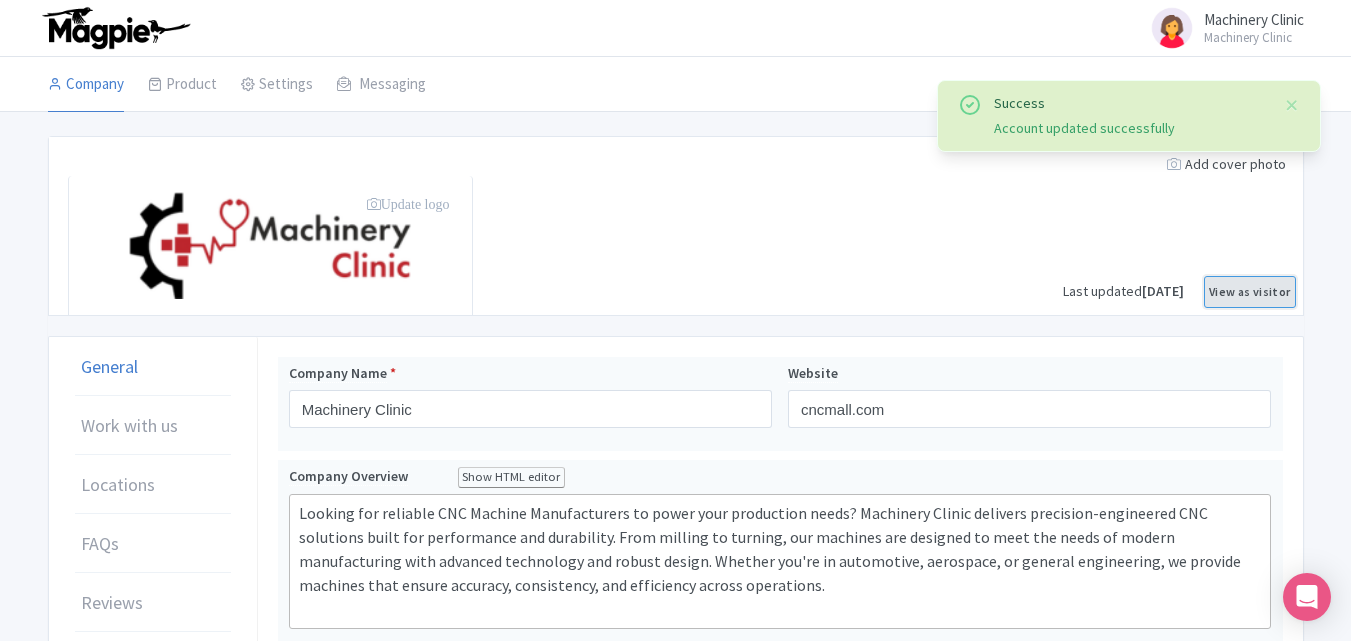 click on "View as visitor" at bounding box center [1249, 292] 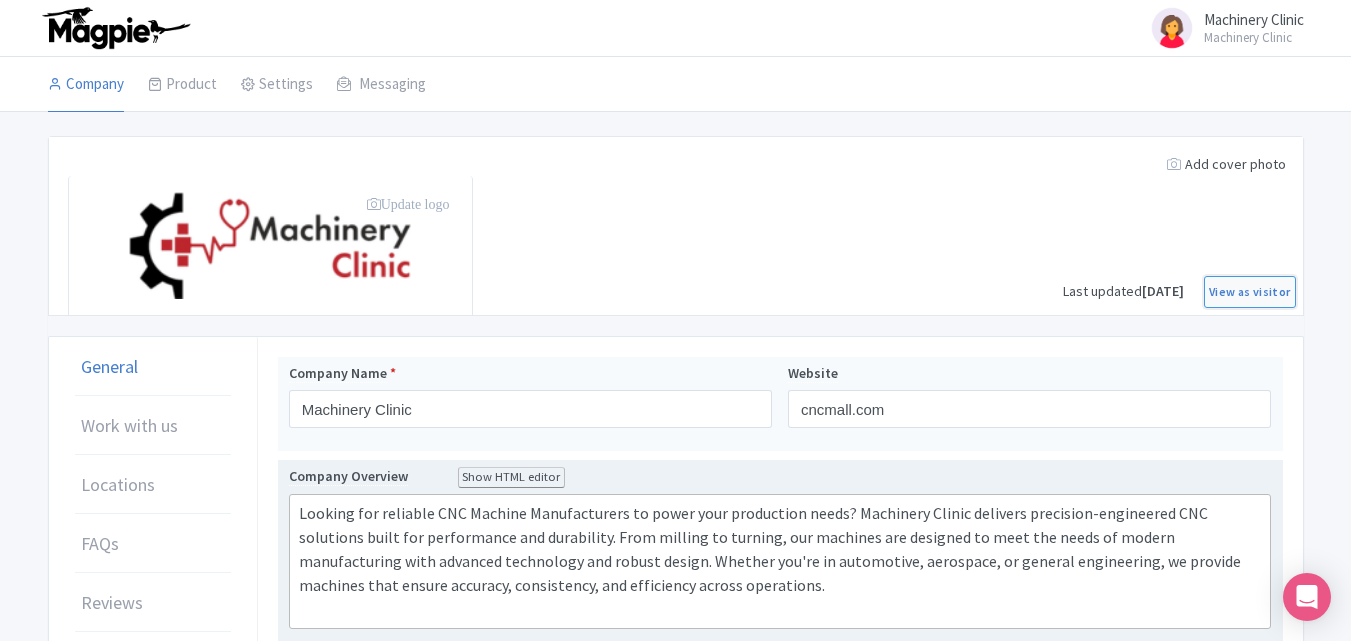 scroll, scrollTop: 100, scrollLeft: 0, axis: vertical 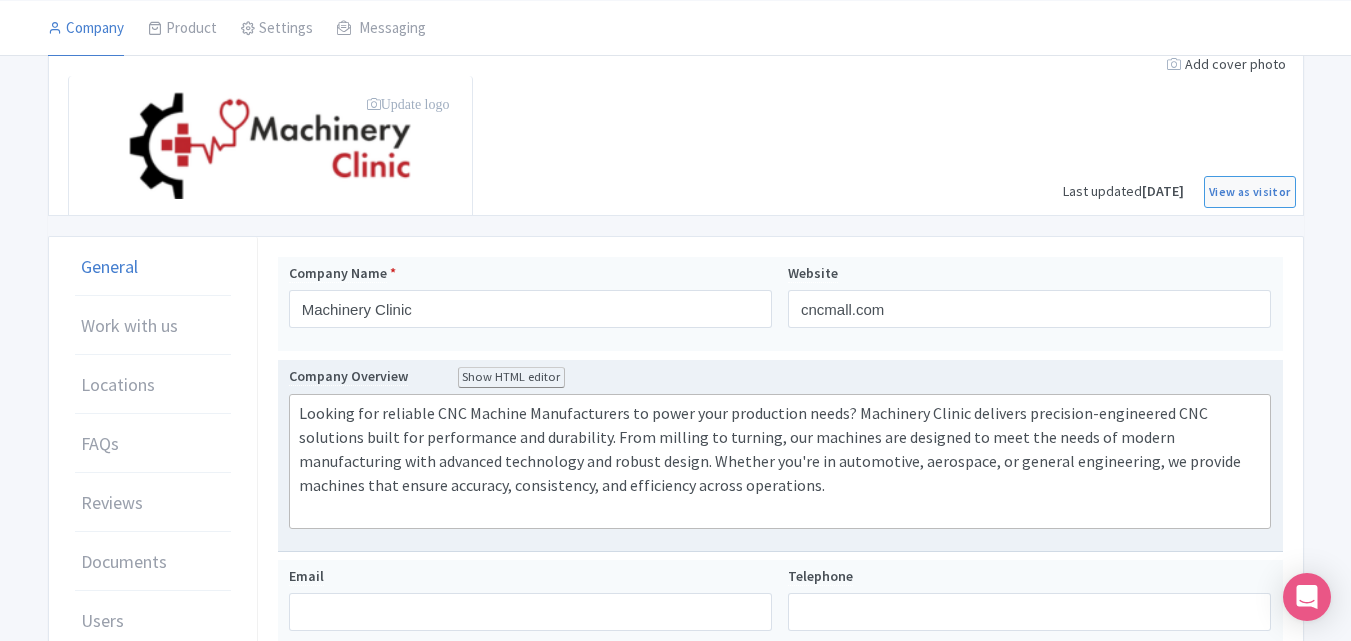 click on "Looking for reliable CNC Machine Manufacturers to power your production needs? Machinery Clinic delivers precision-engineered CNC solutions built for performance and durability. From milling to turning, our machines are designed to meet the needs of modern manufacturing with advanced technology and robust design. Whether you're in automotive, aerospace, or general engineering, we provide machines that ensure accuracy, consistency, and efficiency across operations." 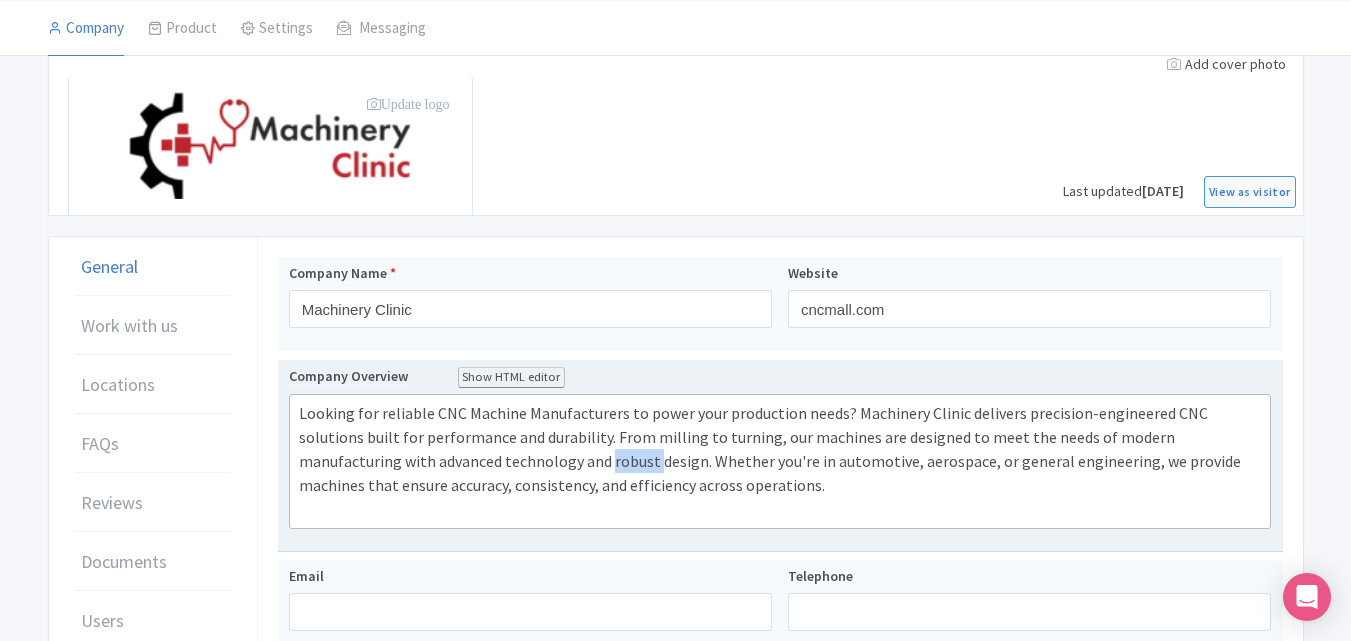 click on "Looking for reliable CNC Machine Manufacturers to power your production needs? Machinery Clinic delivers precision-engineered CNC solutions built for performance and durability. From milling to turning, our machines are designed to meet the needs of modern manufacturing with advanced technology and robust design. Whether you're in automotive, aerospace, or general engineering, we provide machines that ensure accuracy, consistency, and efficiency across operations." 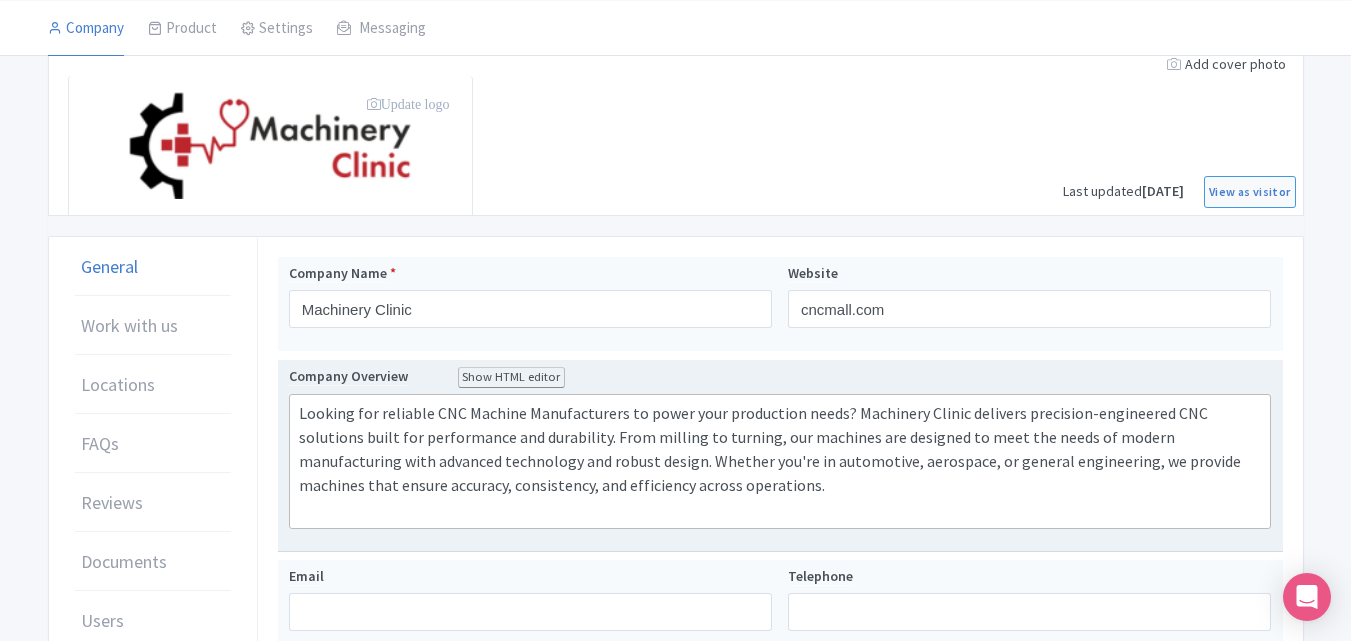 click on "Looking for reliable CNC Machine Manufacturers to power your production needs? Machinery Clinic delivers precision-engineered CNC solutions built for performance and durability. From milling to turning, our machines are designed to meet the needs of modern manufacturing with advanced technology and robust design. Whether you're in automotive, aerospace, or general engineering, we provide machines that ensure accuracy, consistency, and efficiency across operations." 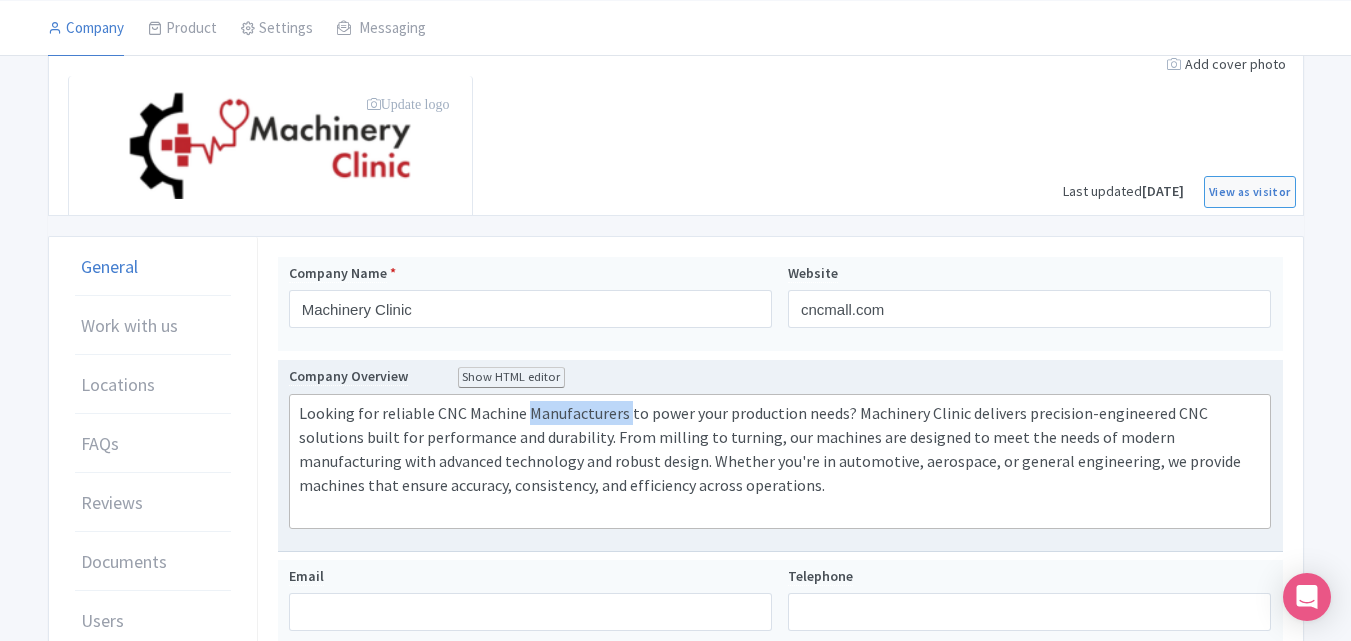 click on "Looking for reliable CNC Machine Manufacturers to power your production needs? Machinery Clinic delivers precision-engineered CNC solutions built for performance and durability. From milling to turning, our machines are designed to meet the needs of modern manufacturing with advanced technology and robust design. Whether you're in automotive, aerospace, or general engineering, we provide machines that ensure accuracy, consistency, and efficiency across operations." 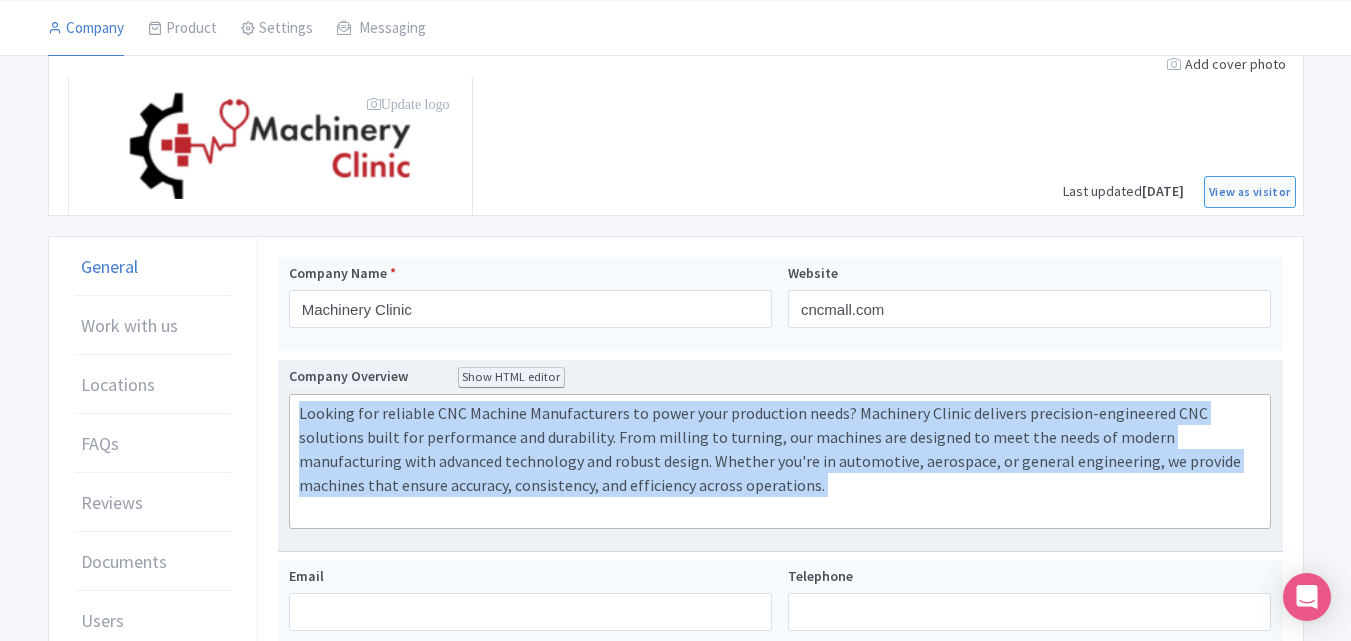 click on "Looking for reliable CNC Machine Manufacturers to power your production needs? Machinery Clinic delivers precision-engineered CNC solutions built for performance and durability. From milling to turning, our machines are designed to meet the needs of modern manufacturing with advanced technology and robust design. Whether you're in automotive, aerospace, or general engineering, we provide machines that ensure accuracy, consistency, and efficiency across operations." 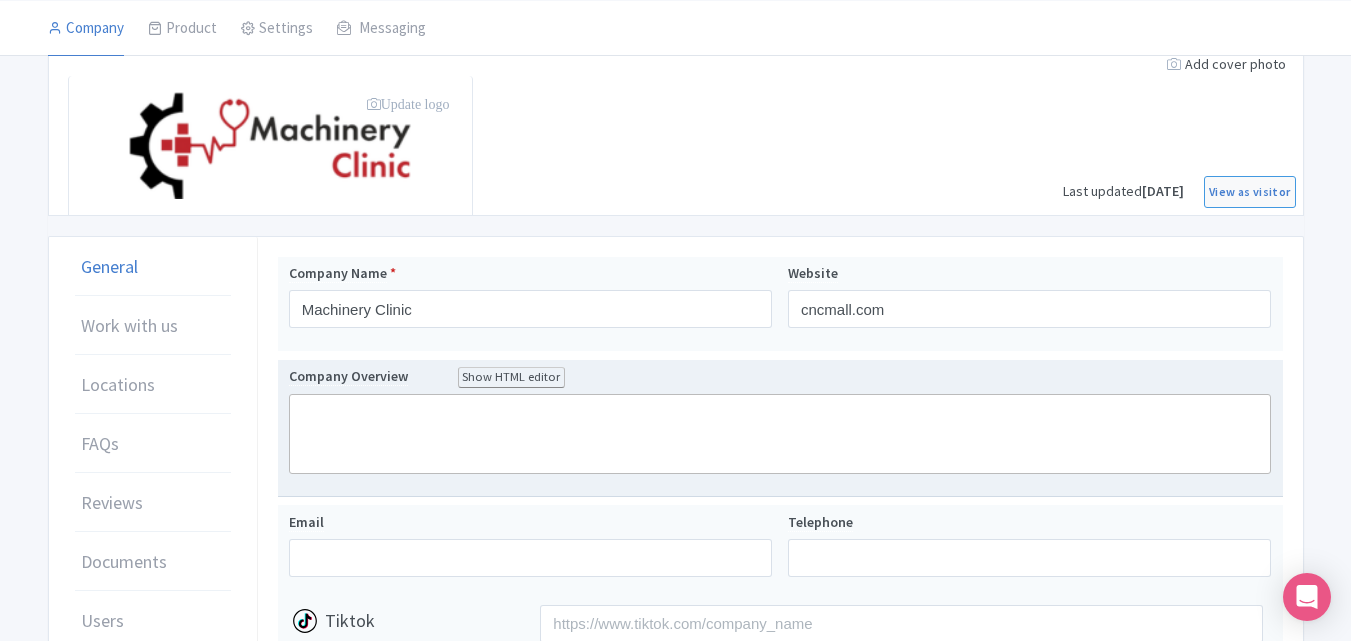 paste on "<div>Looking for reliable <a href="https://www.cncmall.in/cnc-machines.htm"><strong>CNC Machine Manufacturers</strong></a> to power your production needs? <strong>Machinery Clinic</strong> delivers precision-engineered CNC solutions built for performance and durability. From milling to turning, our machines are designed to meet the needs of modern manufacturing with advanced technology and robust design. Whether you're in automotive, aerospace, or general engineering, we provide machines that ensure accuracy, consistency, and efficiency across operations.&nbsp;</div>" 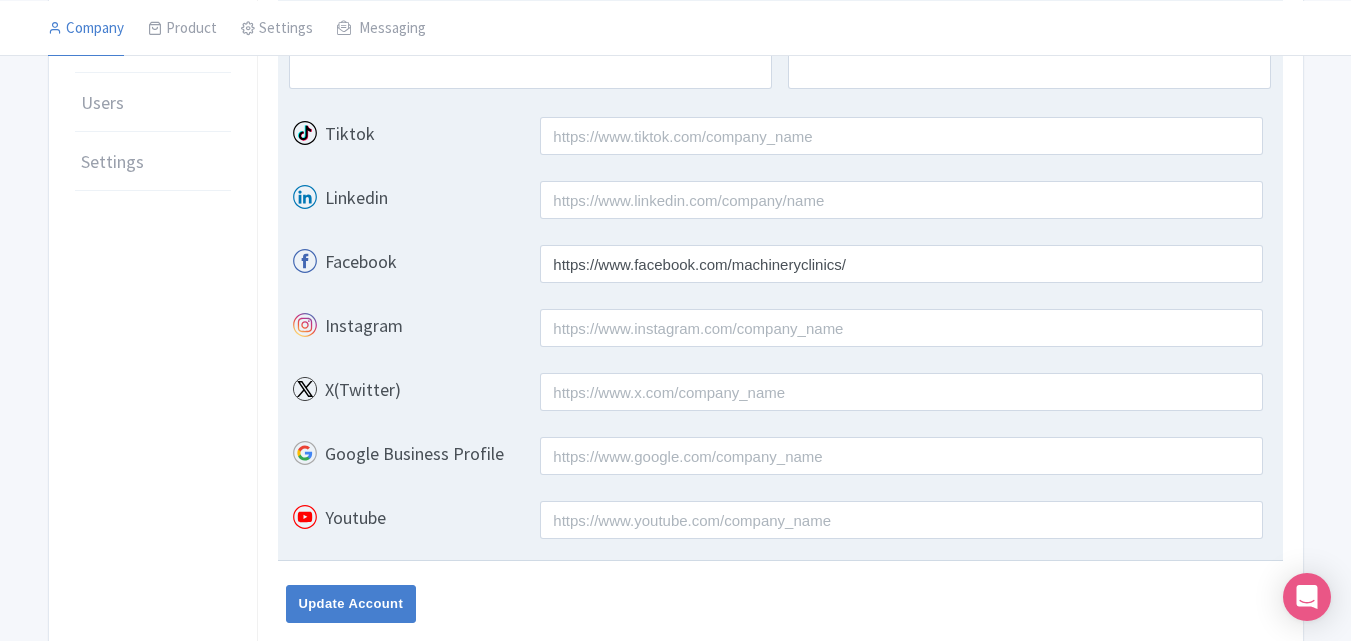 scroll, scrollTop: 715, scrollLeft: 0, axis: vertical 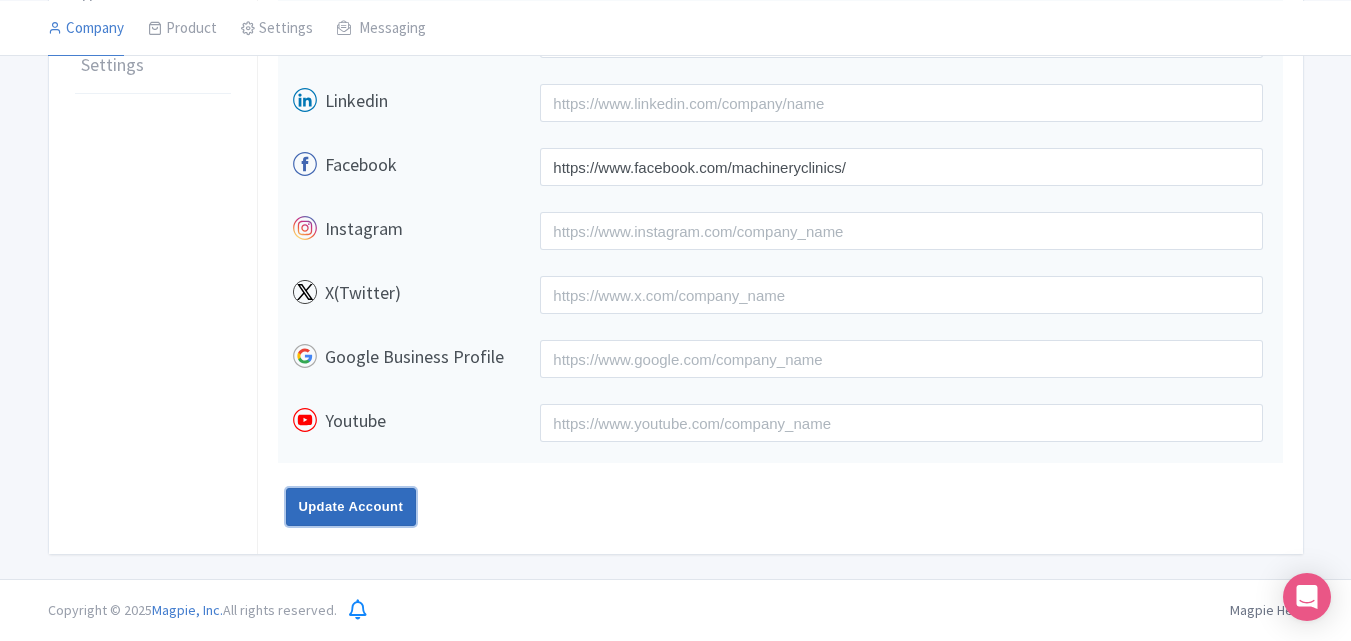 click on "Update Account" at bounding box center [351, 507] 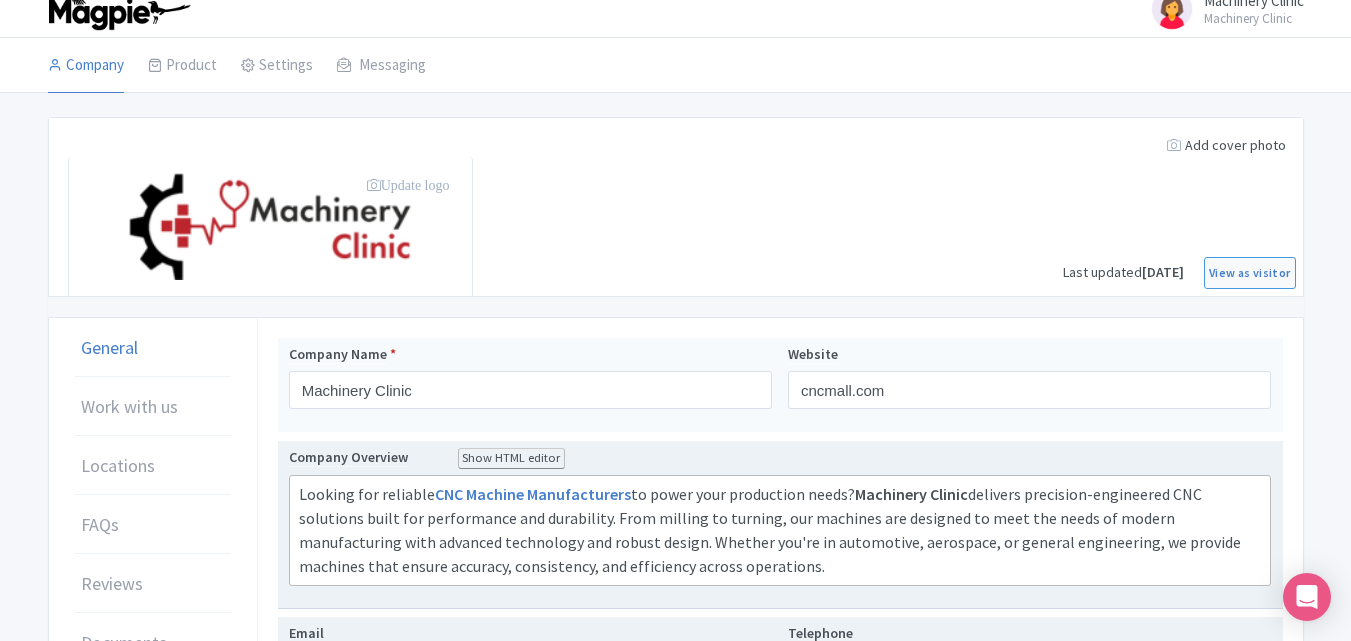 scroll, scrollTop: 0, scrollLeft: 0, axis: both 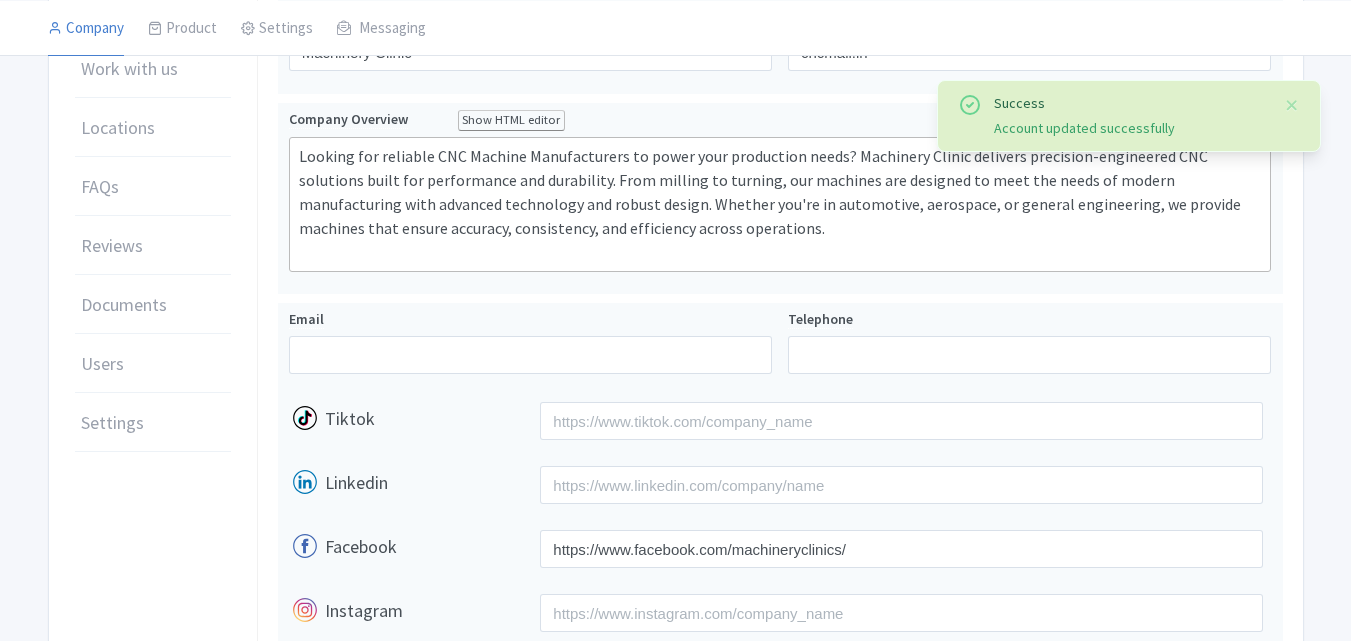 click on "Company Overview Show HTML editor
Bold
Italic
Strikethrough
Link
Heading
Quote
Code
Bullets
Numbers
Decrease Level
Increase Level
Attach Files
Undo
Redo
Link
Unlink
Looking for reliable CNC Machine Manufacturers to power your production needs? Machinery Clinic delivers precision-engineered CNC solutions built for performance and durability. From milling to turning, our machines are designed to meet the needs of modern manufacturing with advanced technology and robust design. Whether you're in automotive, aerospace, or general engineering, we provide machines that ensure accuracy, consistency, and efficiency across operations." at bounding box center [780, 199] 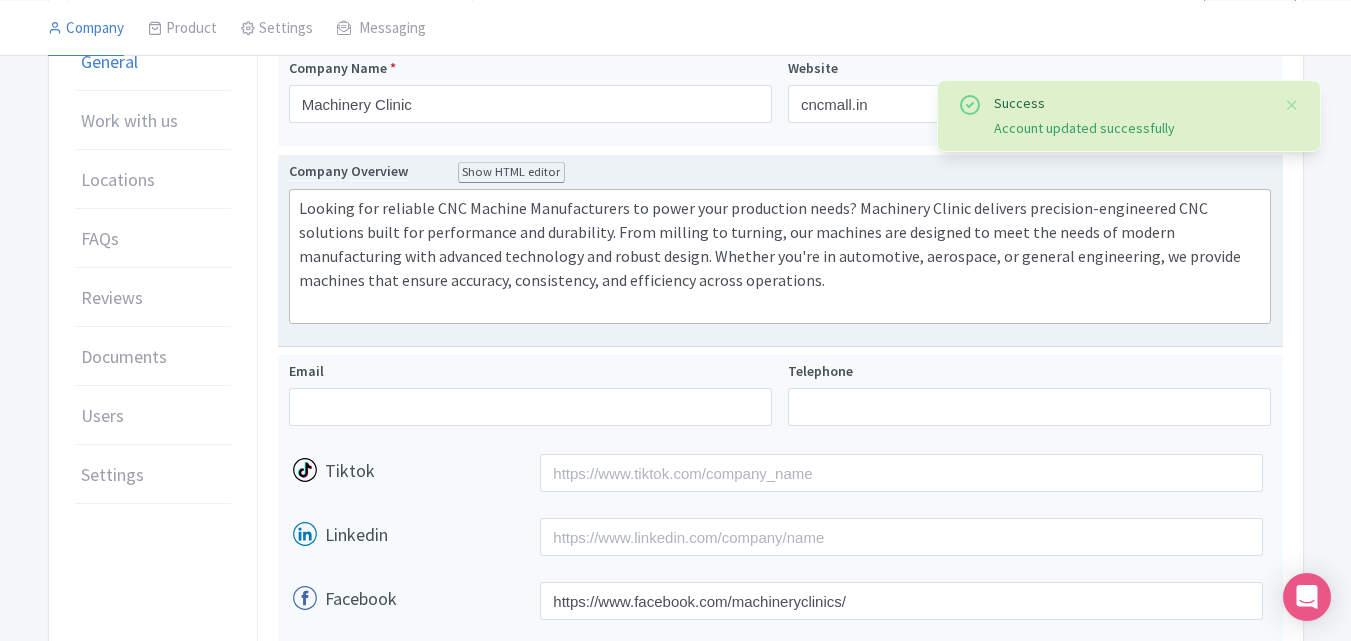 scroll, scrollTop: 257, scrollLeft: 0, axis: vertical 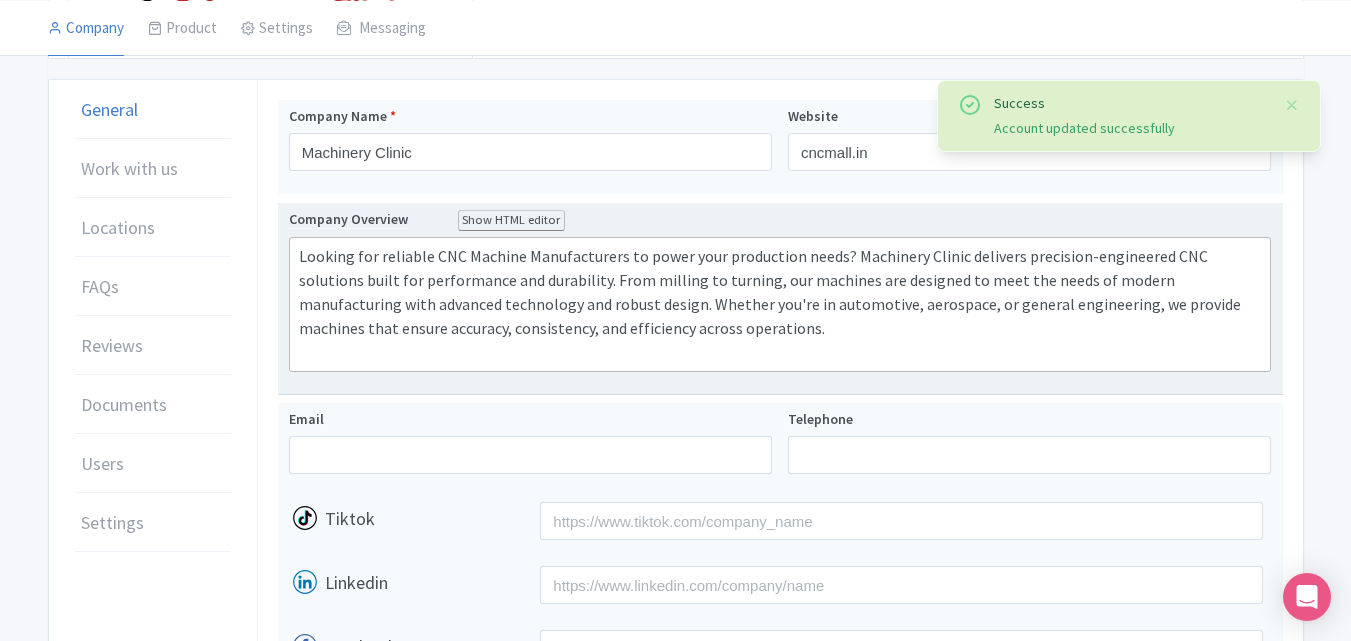 click on "Looking for reliable CNC Machine Manufacturers to power your production needs? Machinery Clinic delivers precision-engineered CNC solutions built for performance and durability. From milling to turning, our machines are designed to meet the needs of modern manufacturing with advanced technology and robust design. Whether you're in automotive, aerospace, or general engineering, we provide machines that ensure accuracy, consistency, and efficiency across operations." 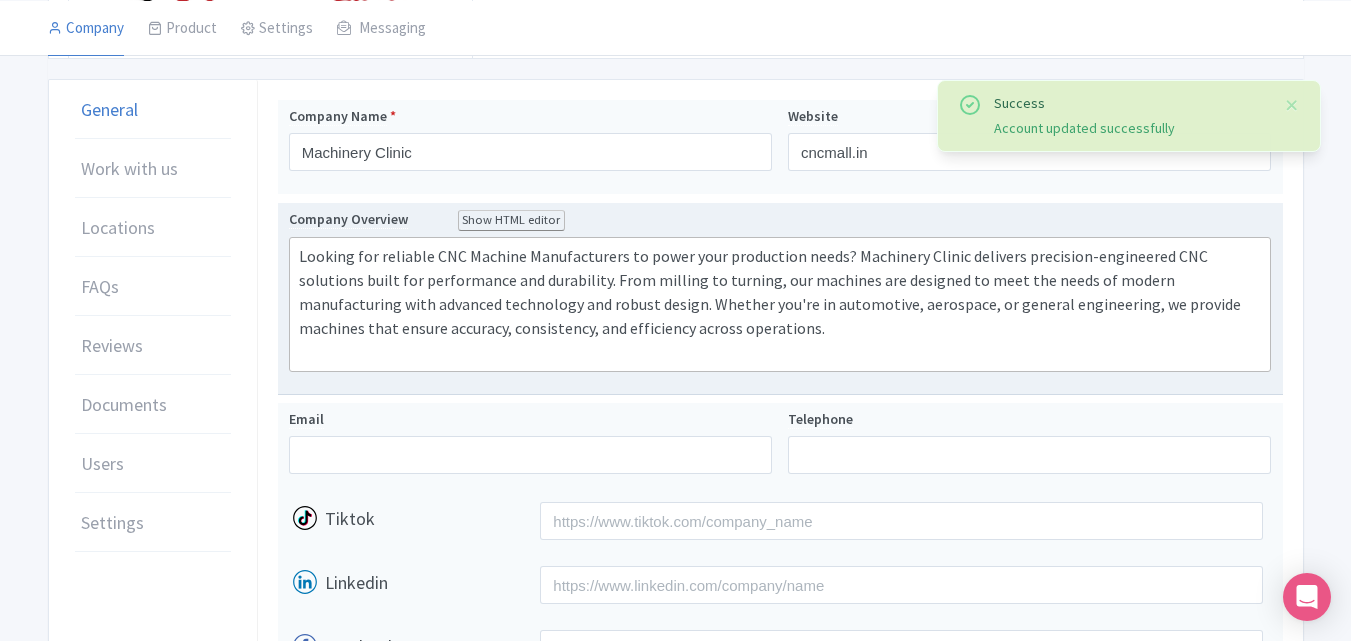 click on "Looking for reliable CNC Machine Manufacturers to power your production needs? Machinery Clinic delivers precision-engineered CNC solutions built for performance and durability. From milling to turning, our machines are designed to meet the needs of modern manufacturing with advanced technology and robust design. Whether you're in automotive, aerospace, or general engineering, we provide machines that ensure accuracy, consistency, and efficiency across operations." 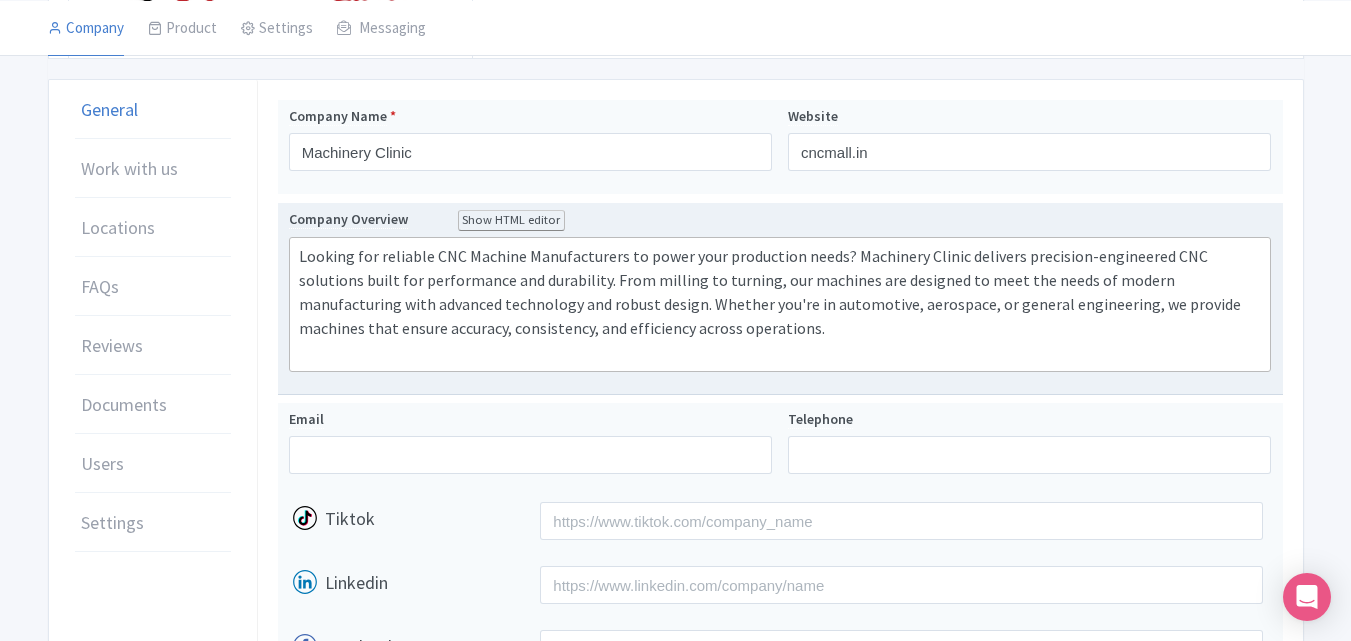 click on "Looking for reliable CNC Machine Manufacturers to power your production needs? Machinery Clinic delivers precision-engineered CNC solutions built for performance and durability. From milling to turning, our machines are designed to meet the needs of modern manufacturing with advanced technology and robust design. Whether you're in automotive, aerospace, or general engineering, we provide machines that ensure accuracy, consistency, and efficiency across operations." 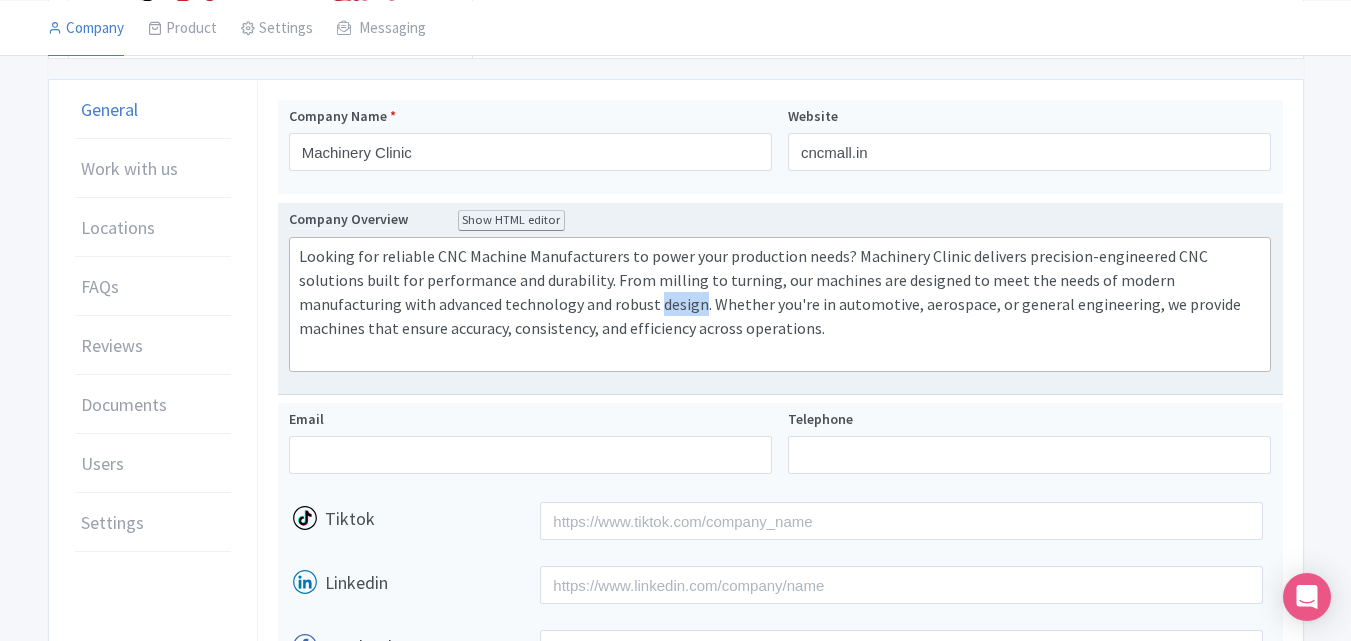 click on "Looking for reliable CNC Machine Manufacturers to power your production needs? Machinery Clinic delivers precision-engineered CNC solutions built for performance and durability. From milling to turning, our machines are designed to meet the needs of modern manufacturing with advanced technology and robust design. Whether you're in automotive, aerospace, or general engineering, we provide machines that ensure accuracy, consistency, and efficiency across operations." 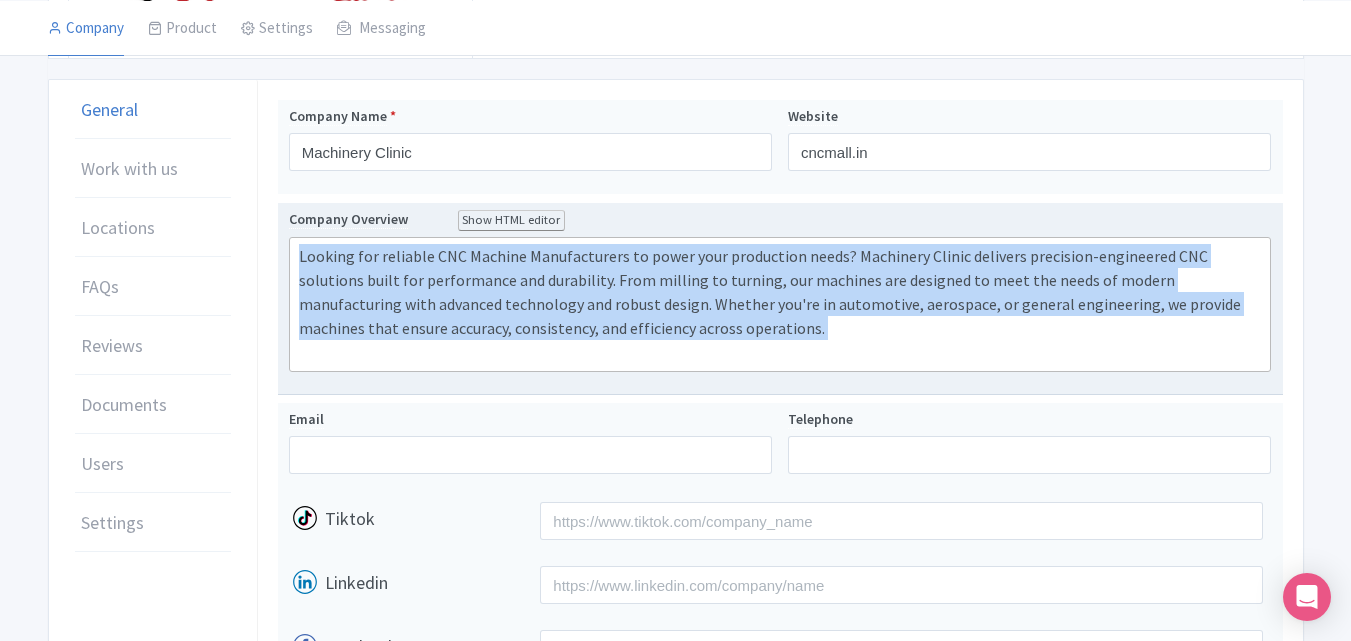click on "Looking for reliable CNC Machine Manufacturers to power your production needs? Machinery Clinic delivers precision-engineered CNC solutions built for performance and durability. From milling to turning, our machines are designed to meet the needs of modern manufacturing with advanced technology and robust design. Whether you're in automotive, aerospace, or general engineering, we provide machines that ensure accuracy, consistency, and efficiency across operations." 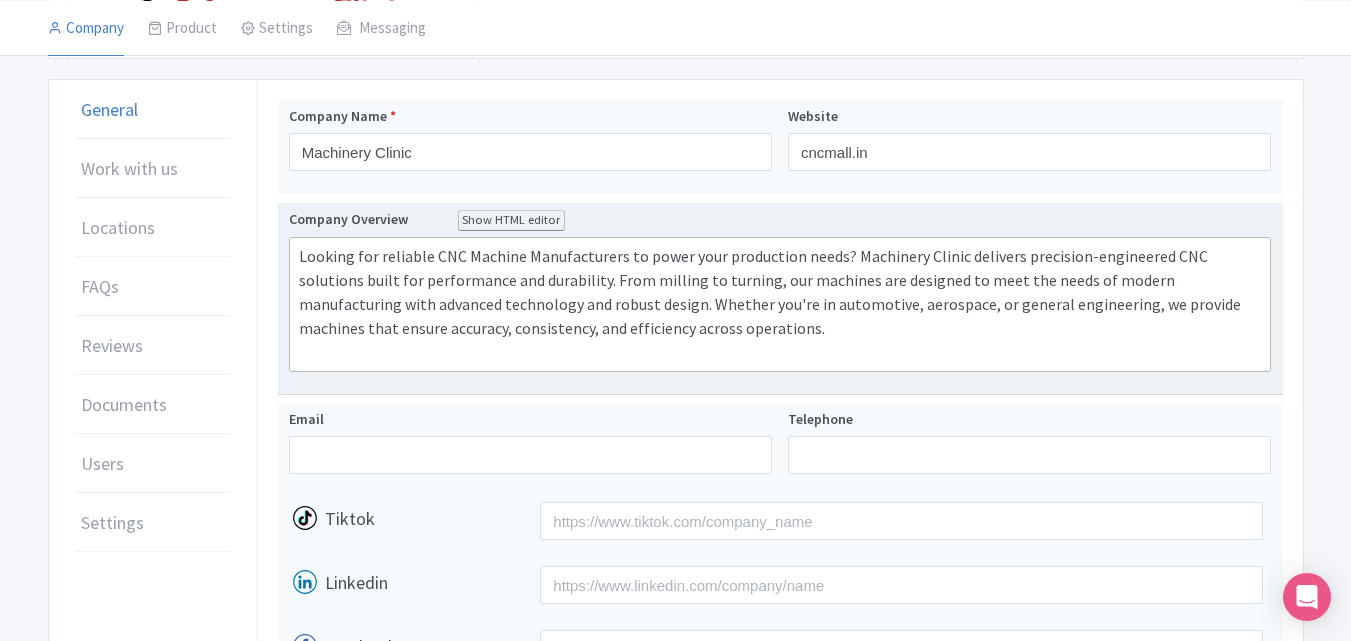 type on "<div>&lt;p&gt;Looking for reliable &lt;a href="https://www.cncmall.in/cnc-machines.htm"&gt;&lt;strong&gt;CNC Machine Manufacturers&lt;/strong&gt;&lt;/a&gt; to power your production needs? &lt;strong&gt;Machinery Clinic&lt;/strong&gt; delivers precision-engineered CNC solutions built for performance and durability. From milling to turning, our machines are designed to meet the needs of modern manufacturing with advanced technology and robust design. Whether you're in automotive, aerospace, or general engineering, we provide machines that ensure accuracy, consistency, and efficiency across operations.&lt;/p&gt;</div>" 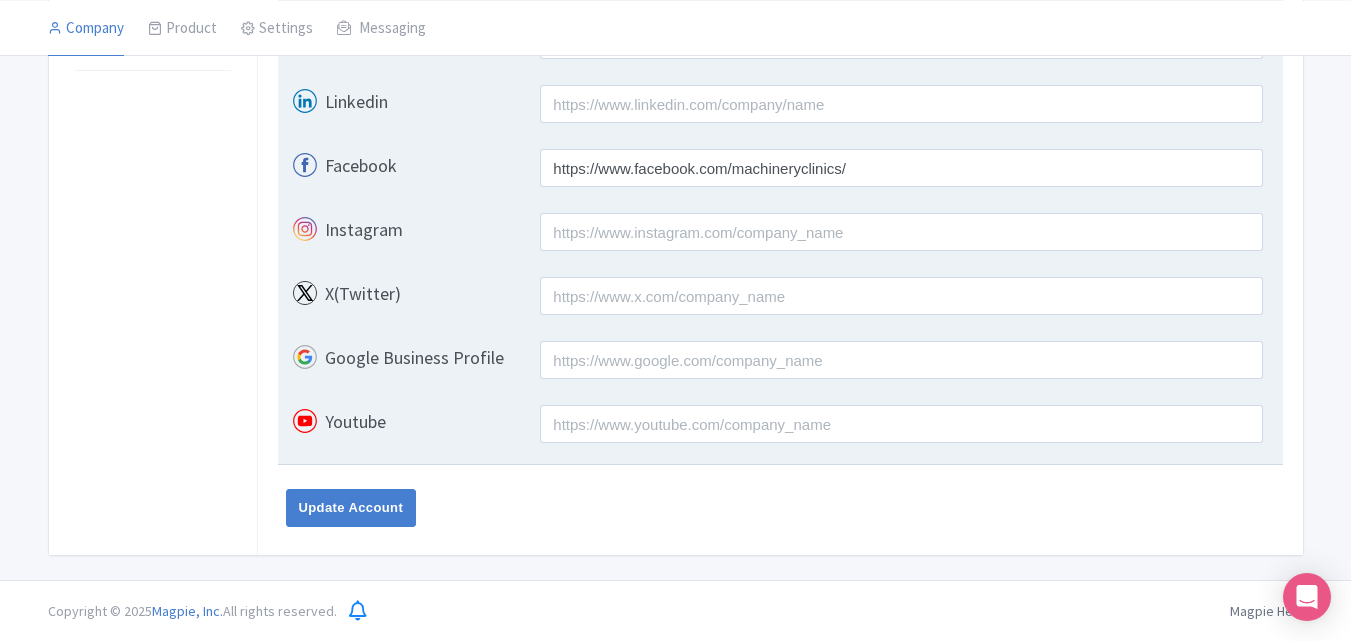 scroll, scrollTop: 739, scrollLeft: 0, axis: vertical 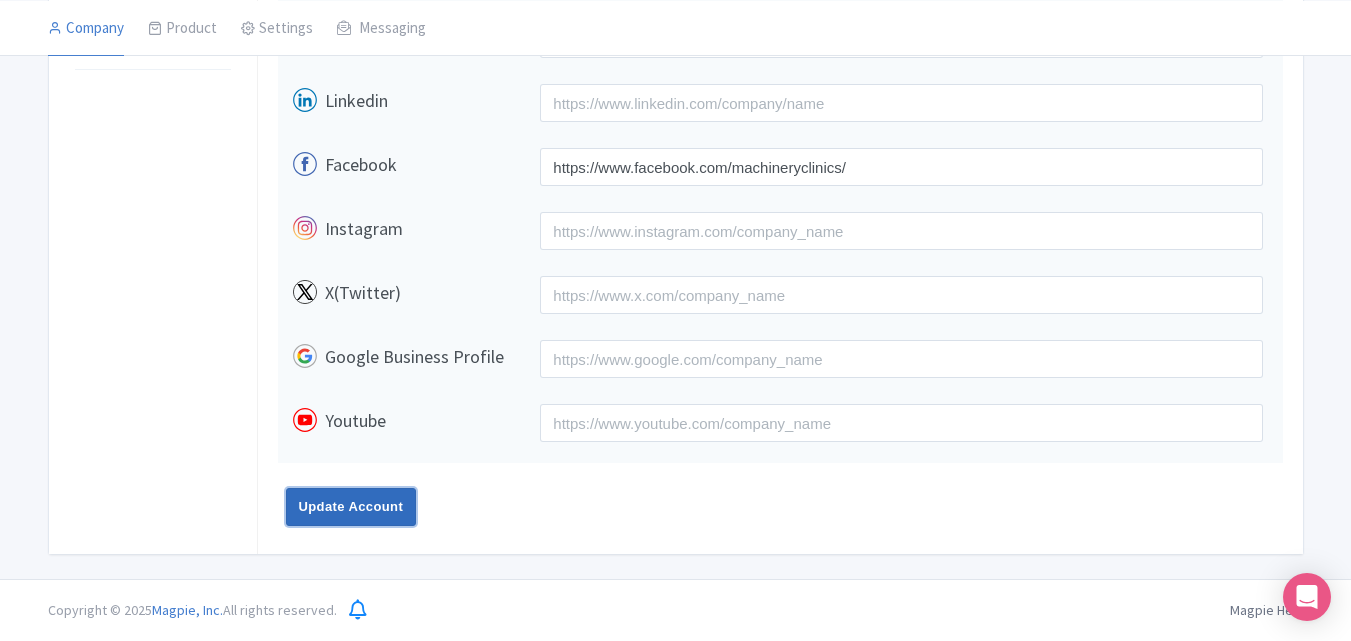click on "Update Account" at bounding box center (351, 507) 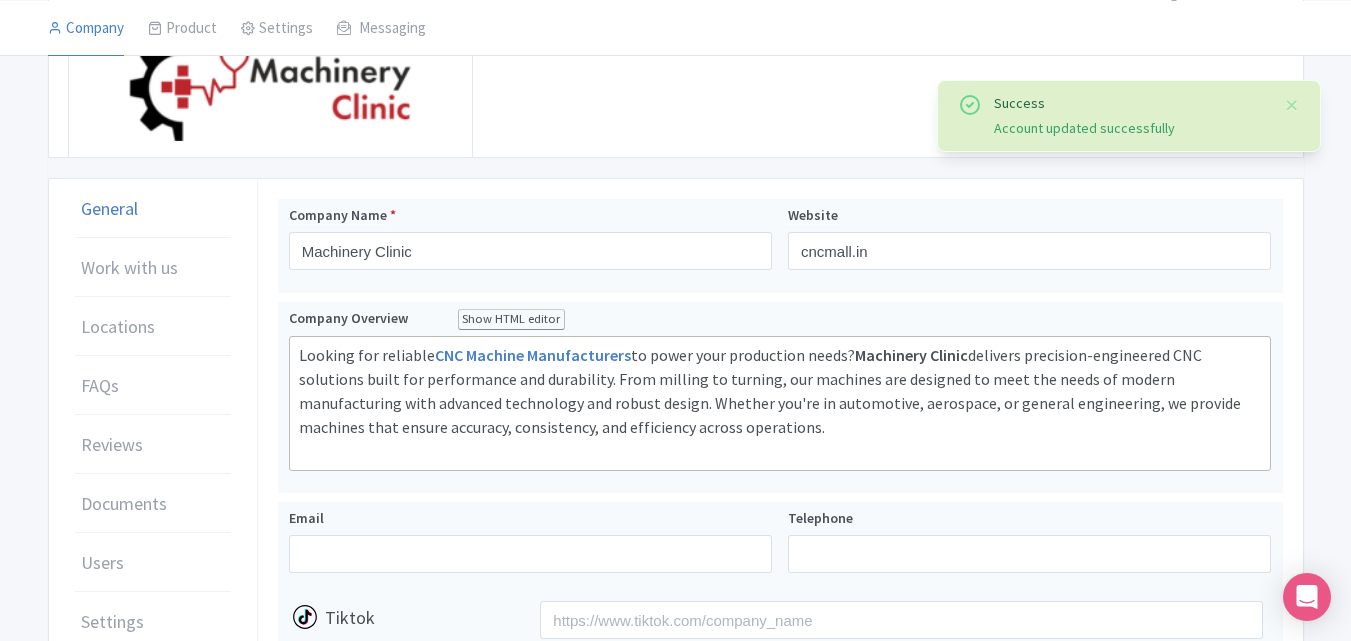 scroll, scrollTop: 157, scrollLeft: 0, axis: vertical 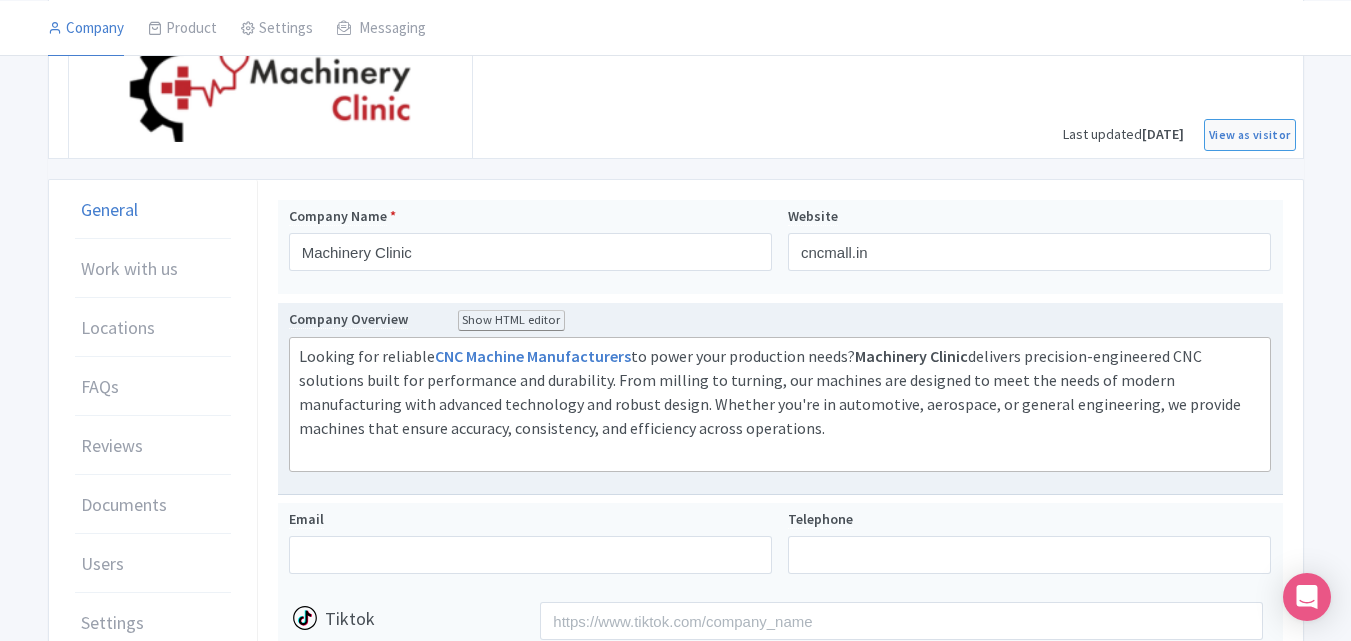 click on "Looking for reliable  CNC Machine Manufacturers  to power your production needs?  Machinery Clinic  delivers precision-engineered CNC solutions built for performance and durability. From milling to turning, our machines are designed to meet the needs of modern manufacturing with advanced technology and robust design. Whether you're in automotive, aerospace, or general engineering, we provide machines that ensure accuracy, consistency, and efficiency across operations." 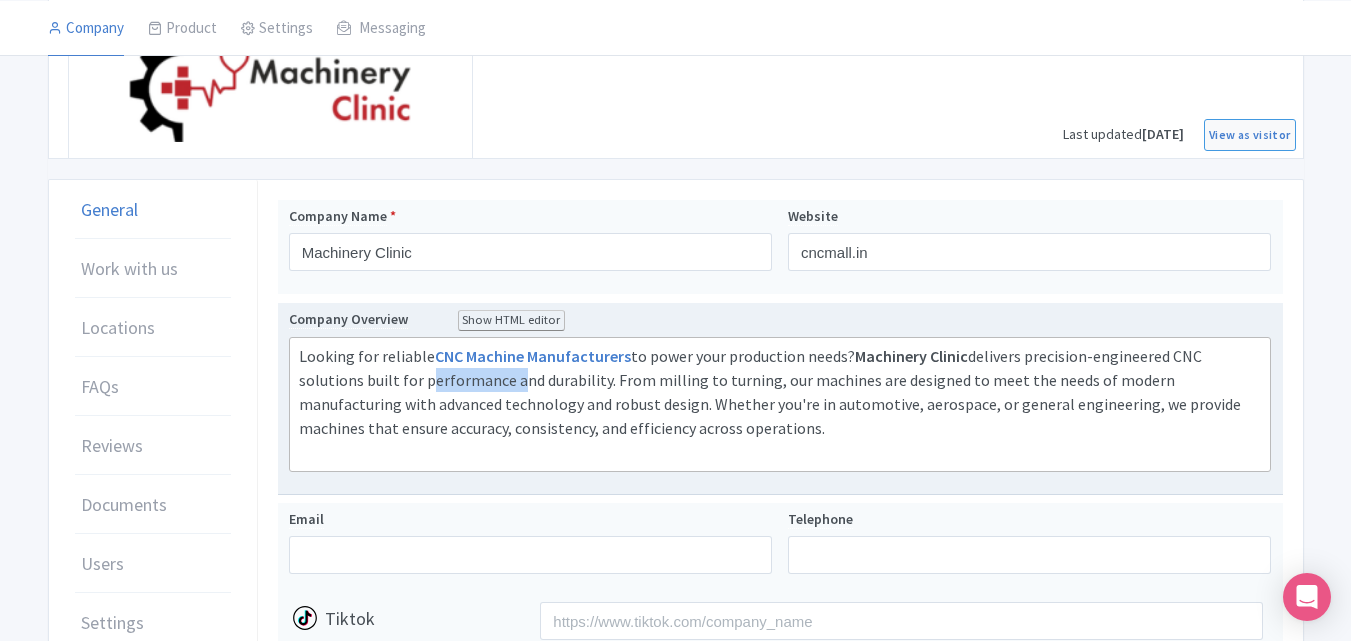 click on "Looking for reliable  CNC Machine Manufacturers  to power your production needs?  Machinery Clinic  delivers precision-engineered CNC solutions built for performance and durability. From milling to turning, our machines are designed to meet the needs of modern manufacturing with advanced technology and robust design. Whether you're in automotive, aerospace, or general engineering, we provide machines that ensure accuracy, consistency, and efficiency across operations." 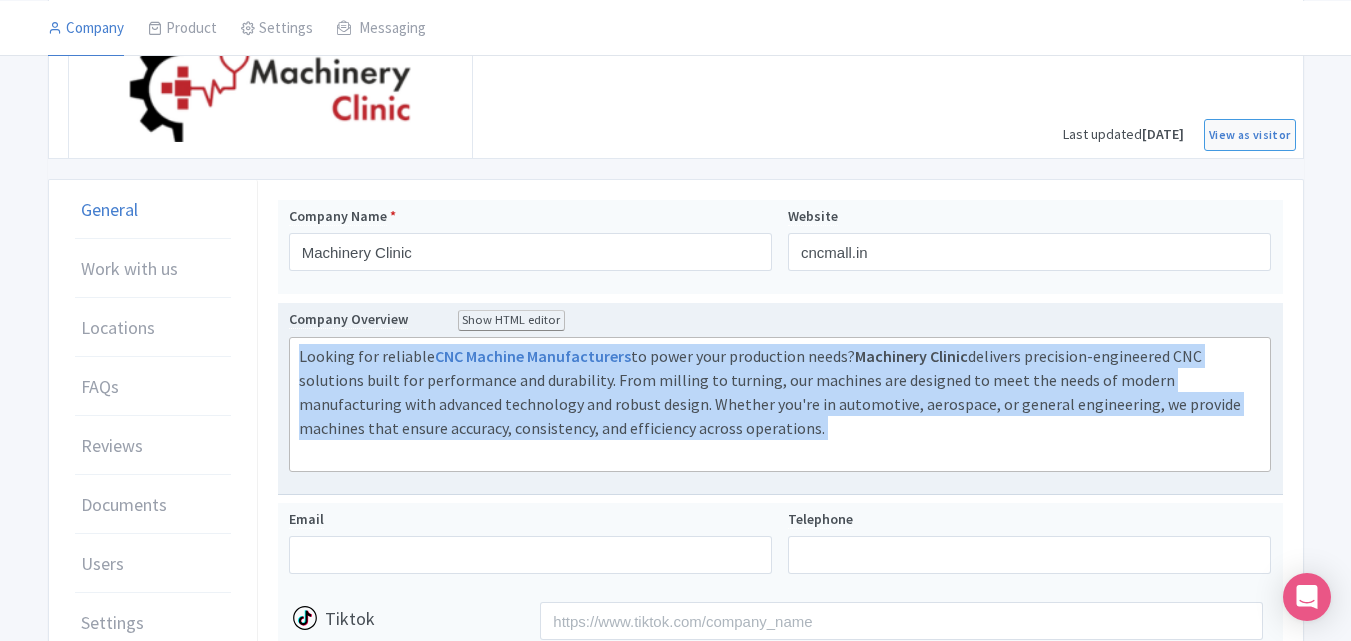 click on "Looking for reliable  CNC Machine Manufacturers  to power your production needs?  Machinery Clinic  delivers precision-engineered CNC solutions built for performance and durability. From milling to turning, our machines are designed to meet the needs of modern manufacturing with advanced technology and robust design. Whether you're in automotive, aerospace, or general engineering, we provide machines that ensure accuracy, consistency, and efficiency across operations." 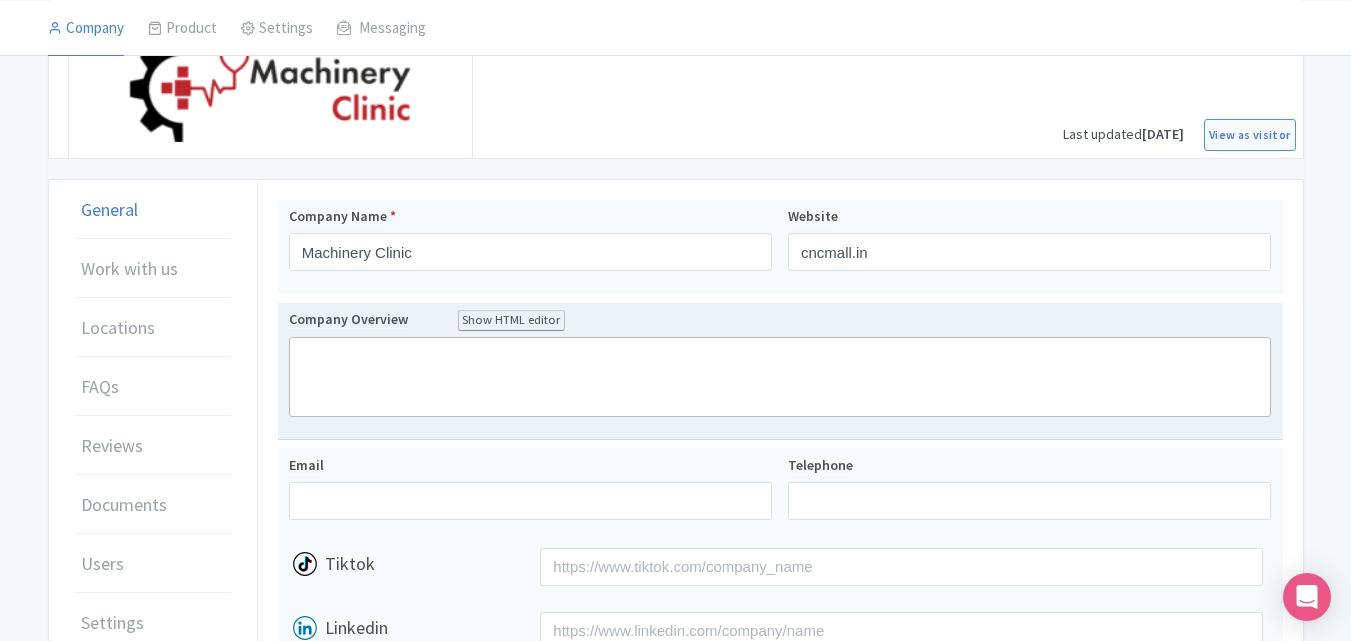 paste on "<div>Looking for reliable CNC Machine Manufacturers to power your production needs? Machinery Clinic delivers precision-engineered CNC solutions built for performance and durability. From milling to turning, our machines are designed to meet the needs of modern manufacturing with advanced technology and robust design. Whether you're in automotive, aerospace, or general engineering, we provide machines that ensure accuracy, consistency, and efficiency across operations.<br><br></div>" 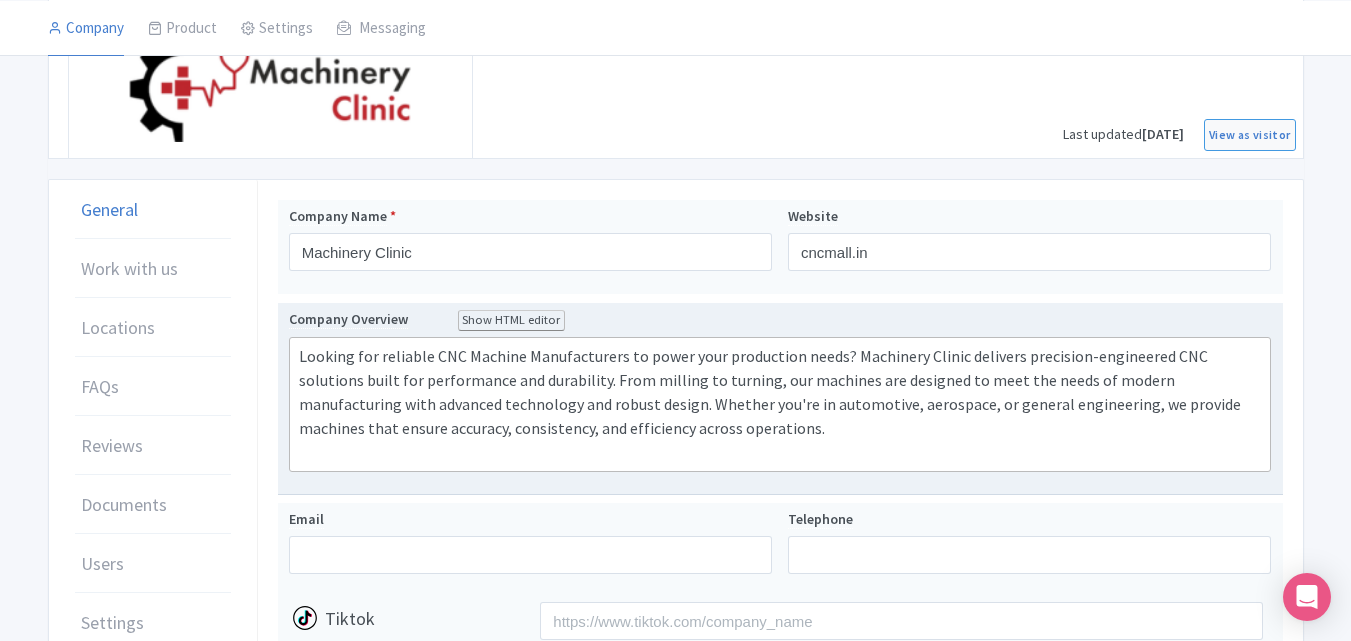 type on "<div>Looking for reliable CNC Machine Manufacturers to power your production needs? Machinery Clinic delivers precision-engineered CNC solutions built for performance and durability. From milling to turning, our machines are designed to meet the needs of modern manufacturing with advanced technology and robust design. Whether you're in automotive, aerospace, or general engineering, we provide machines that ensure accuracy, consistency, and efficiency across operations.</div>" 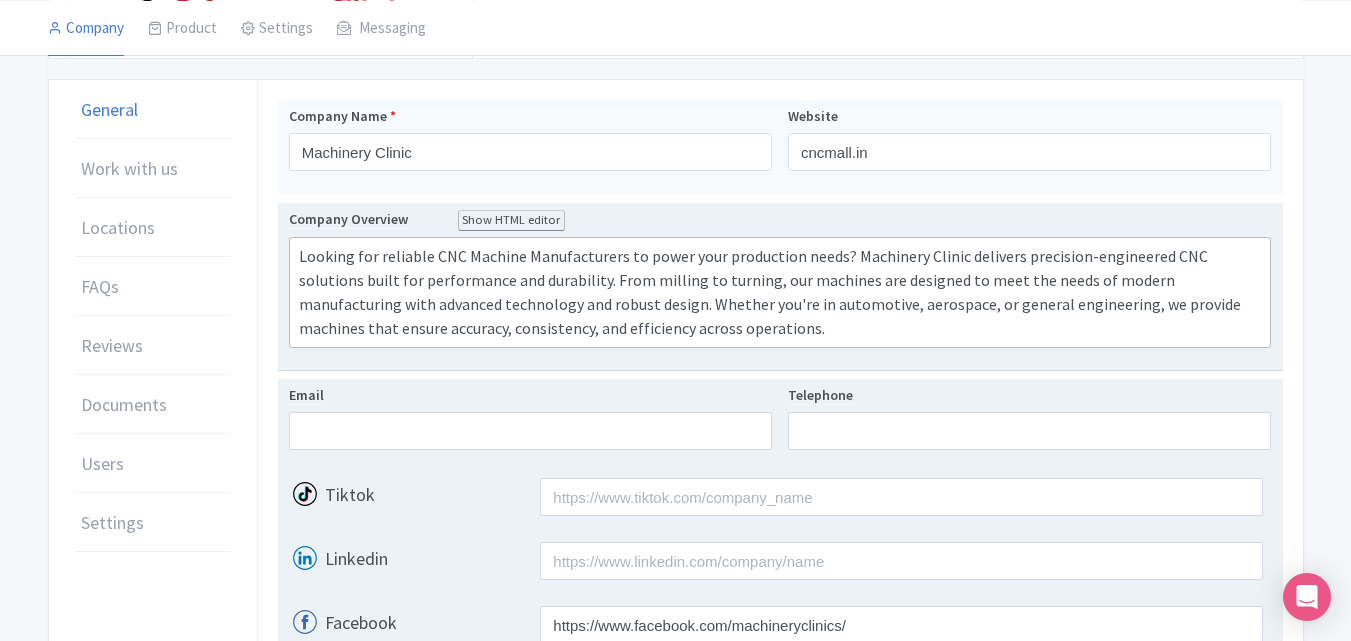 scroll, scrollTop: 0, scrollLeft: 0, axis: both 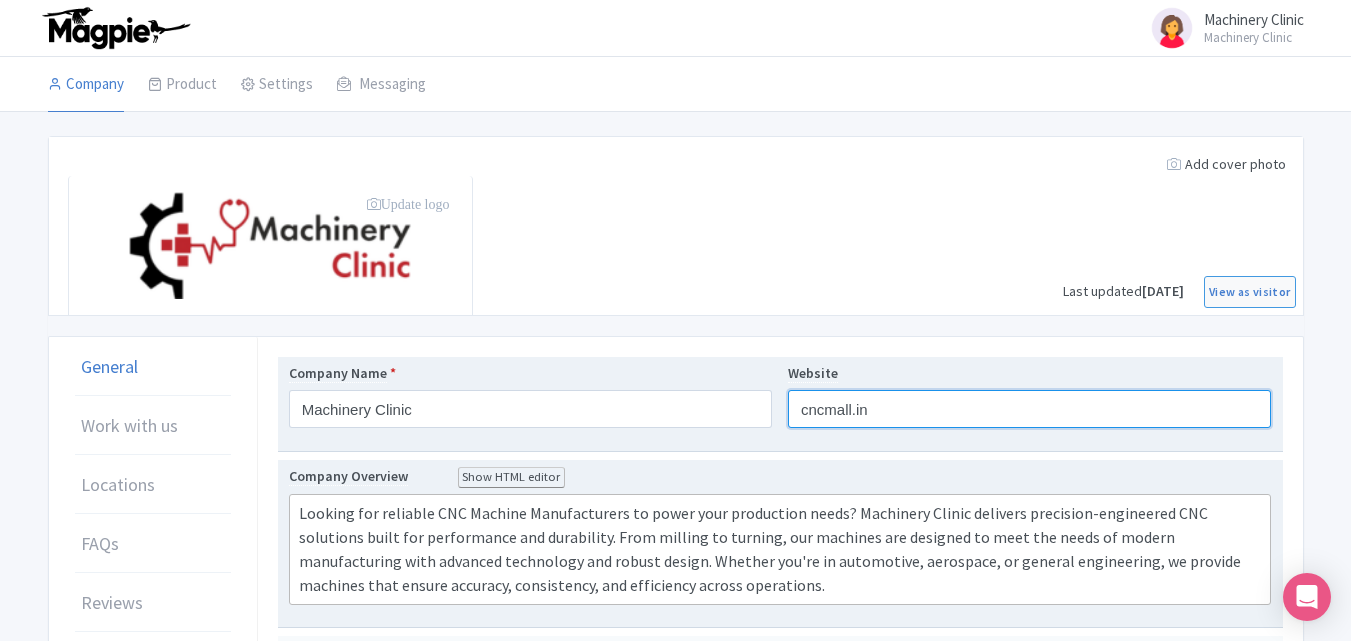 click on "cncmall.in" at bounding box center [1029, 409] 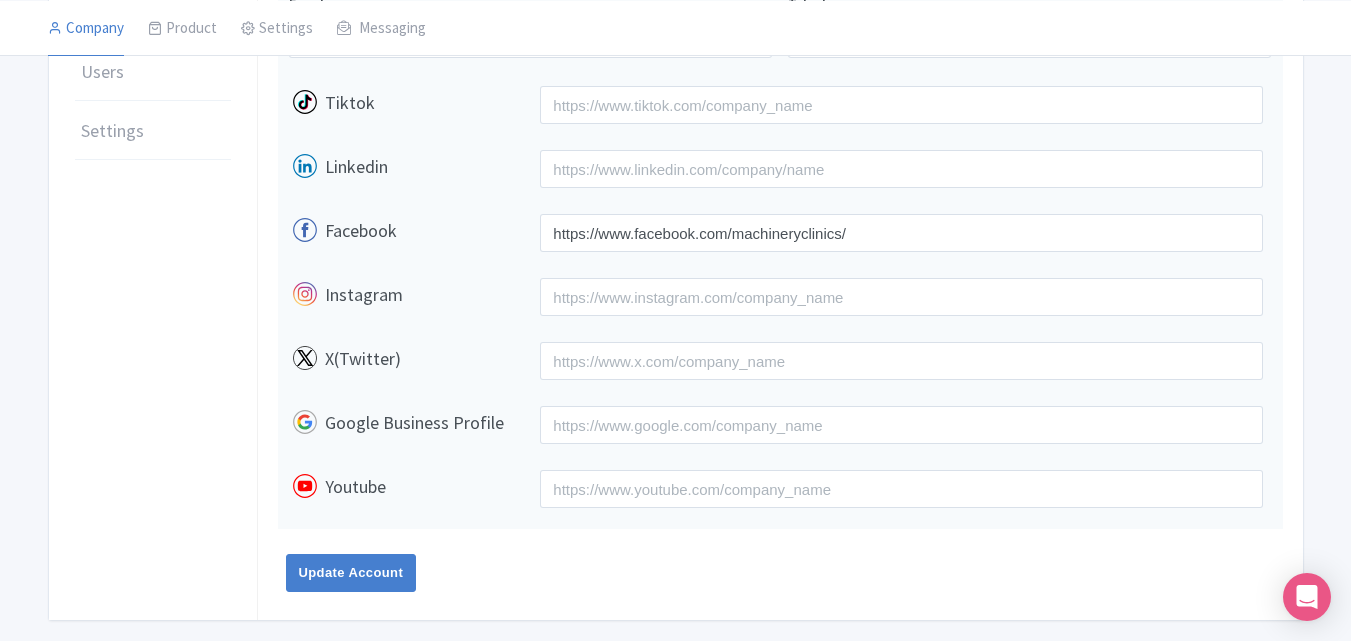 scroll, scrollTop: 715, scrollLeft: 0, axis: vertical 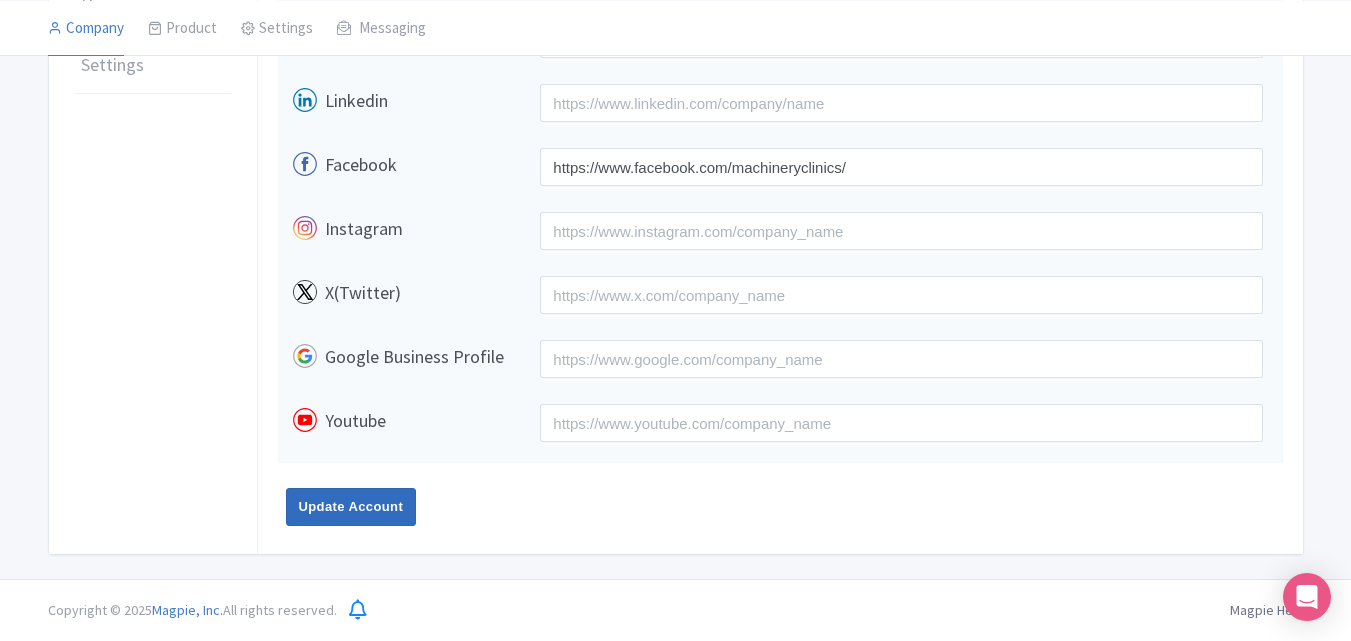 type on "https://www.cncmall.in/cnc-machines.htm" 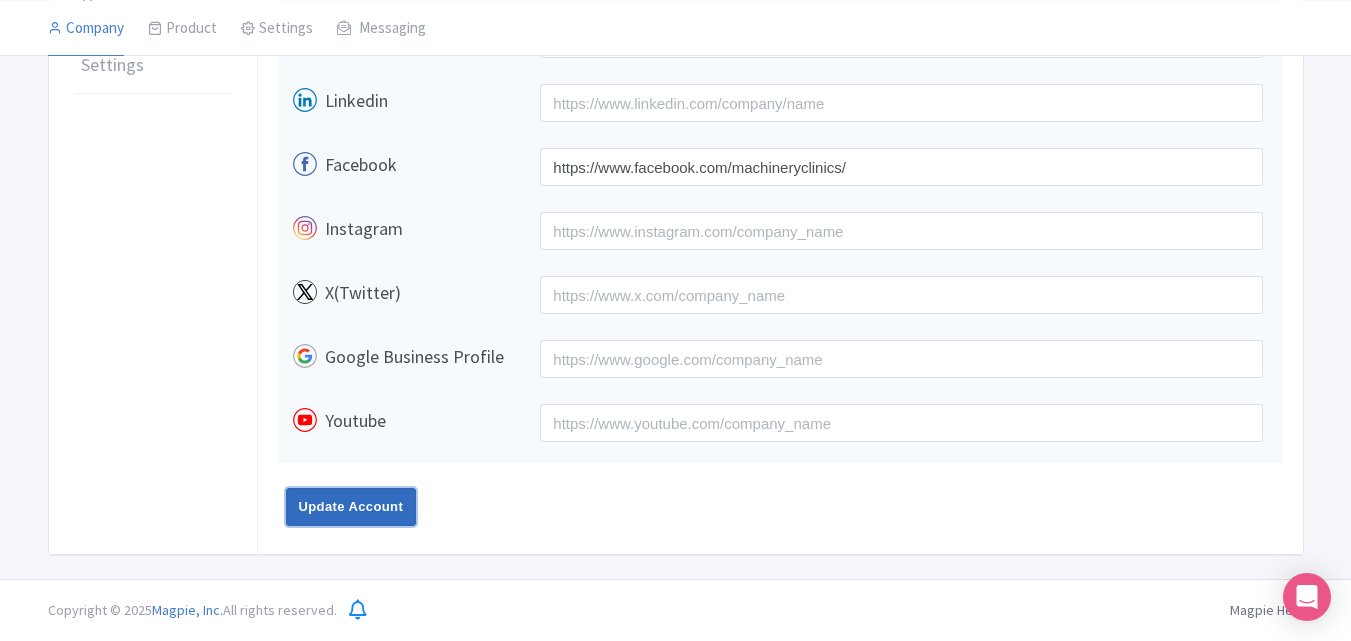 click on "Update Account" at bounding box center [351, 507] 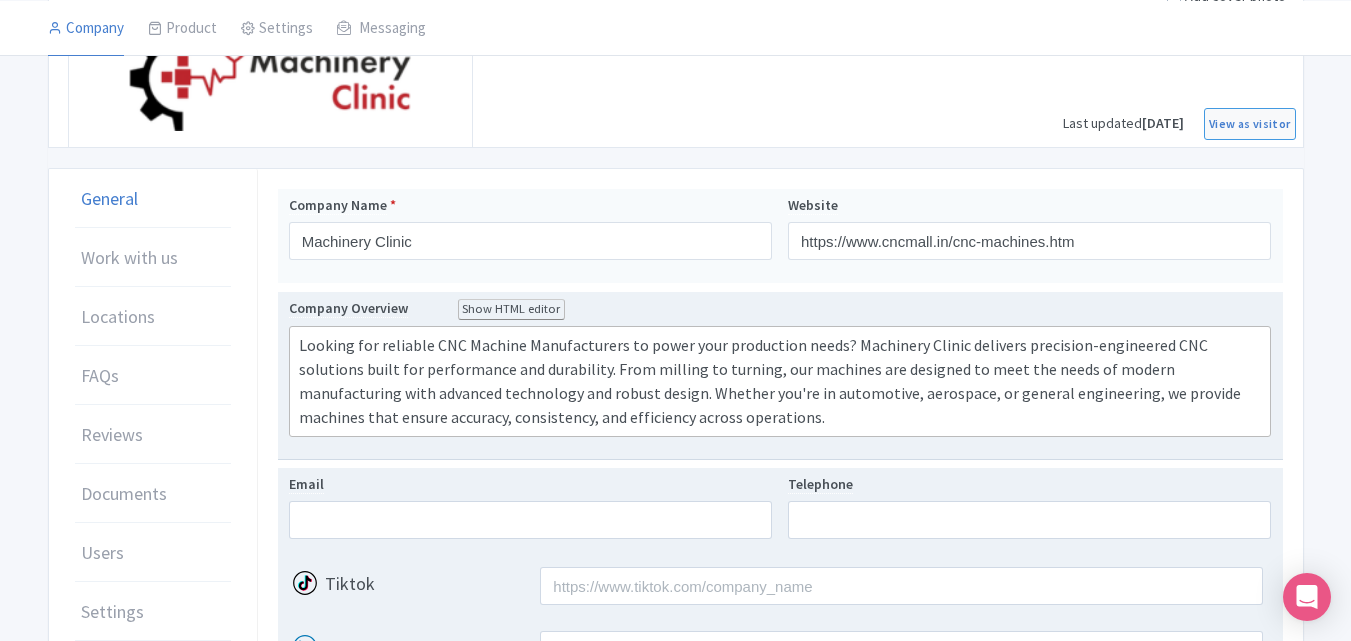scroll, scrollTop: 0, scrollLeft: 0, axis: both 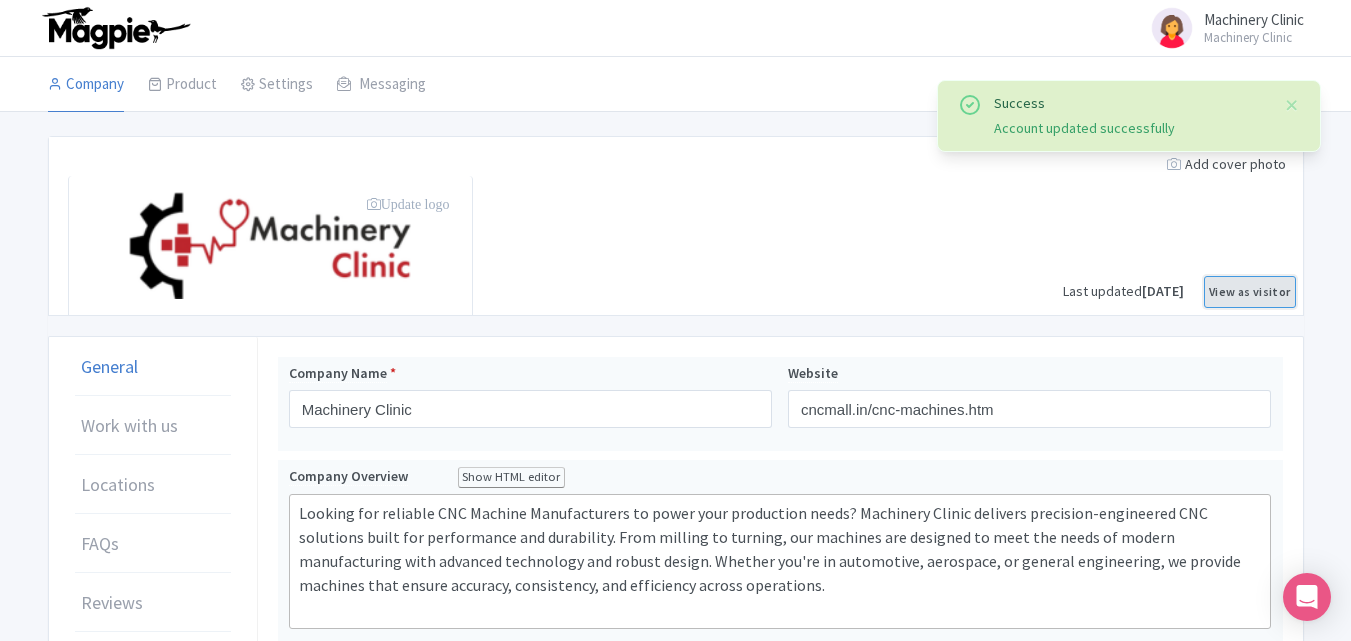click on "View as visitor" at bounding box center (1249, 292) 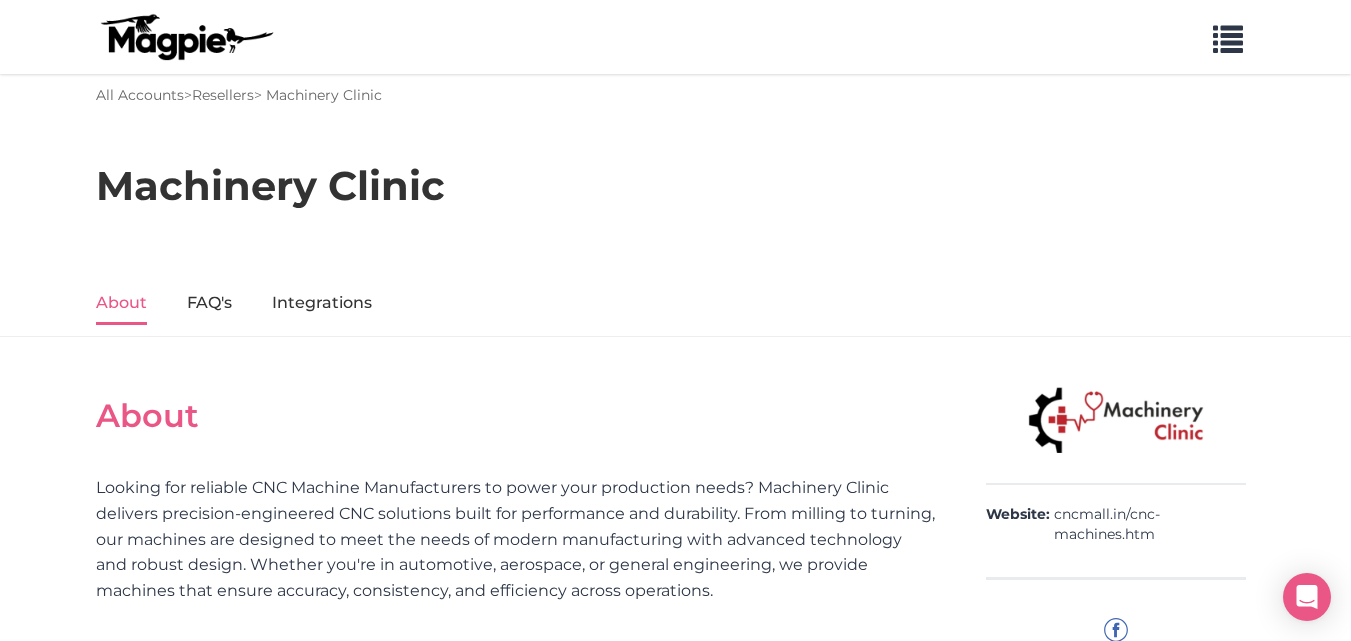scroll, scrollTop: 300, scrollLeft: 0, axis: vertical 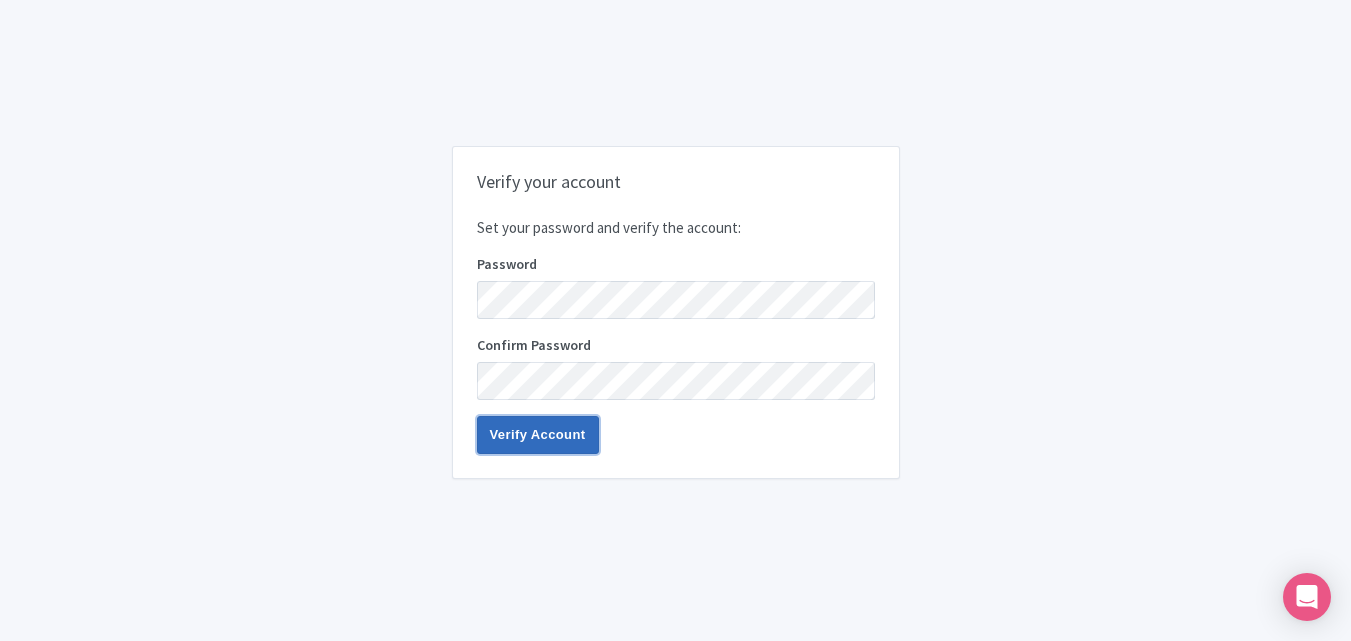 click on "Verify Account" at bounding box center (538, 435) 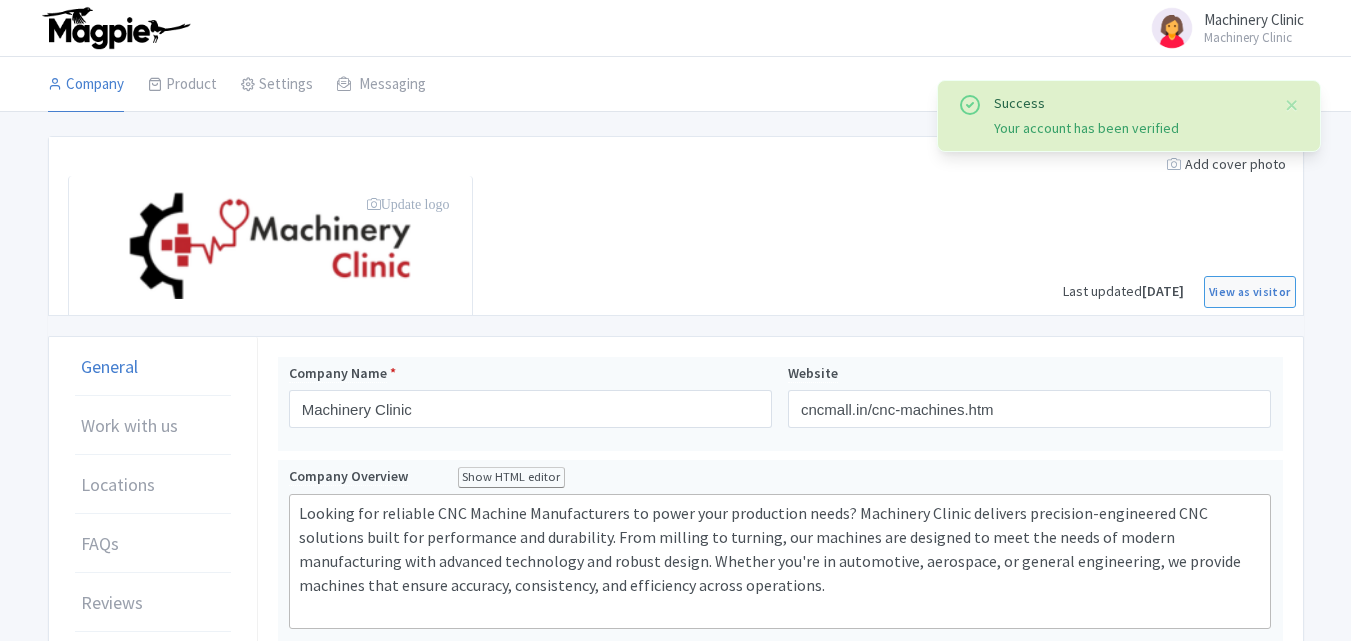 scroll, scrollTop: 0, scrollLeft: 0, axis: both 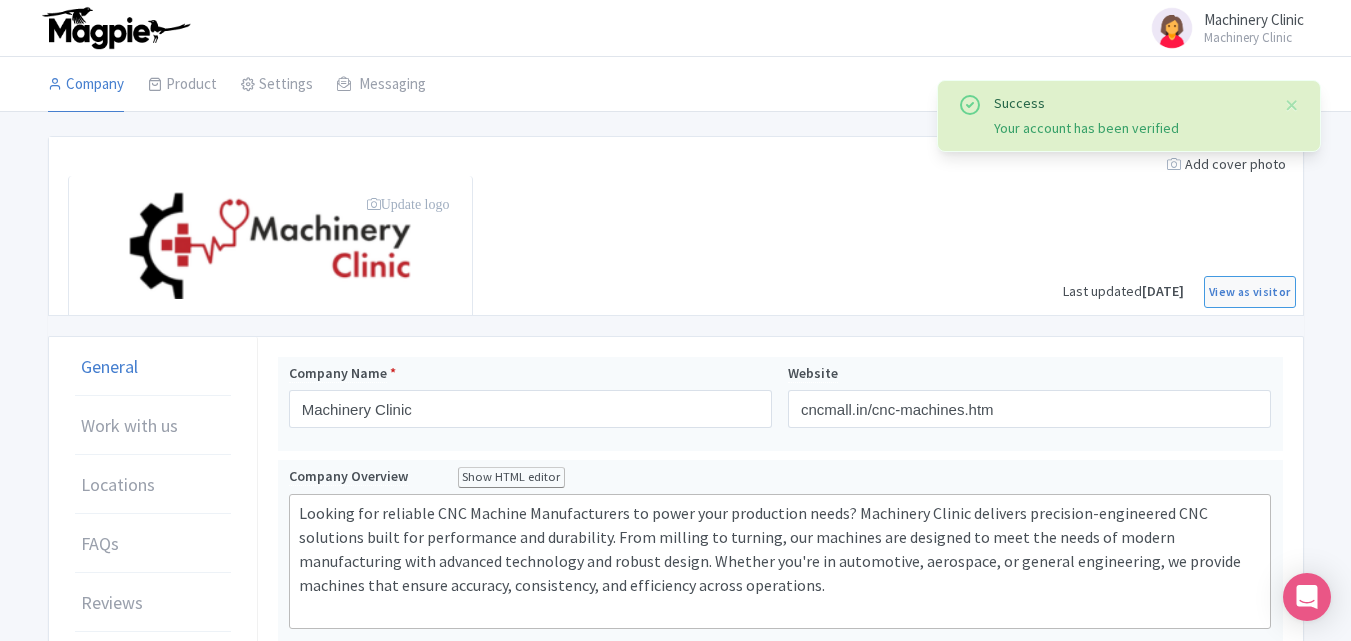 type on "<div>Looking for reliable CNC Machine Manufacturers to power your production needs? Machinery Clinic delivers precision-engineered CNC solutions built for performance and durability. From milling to turning, our machines are designed to meet the needs of modern manufacturing with advanced technology and robust design. Whether you're in automotive, aerospace, or general engineering, we provide machines that ensure accuracy, consistency, and efficiency across operations.<br><br></div>" 